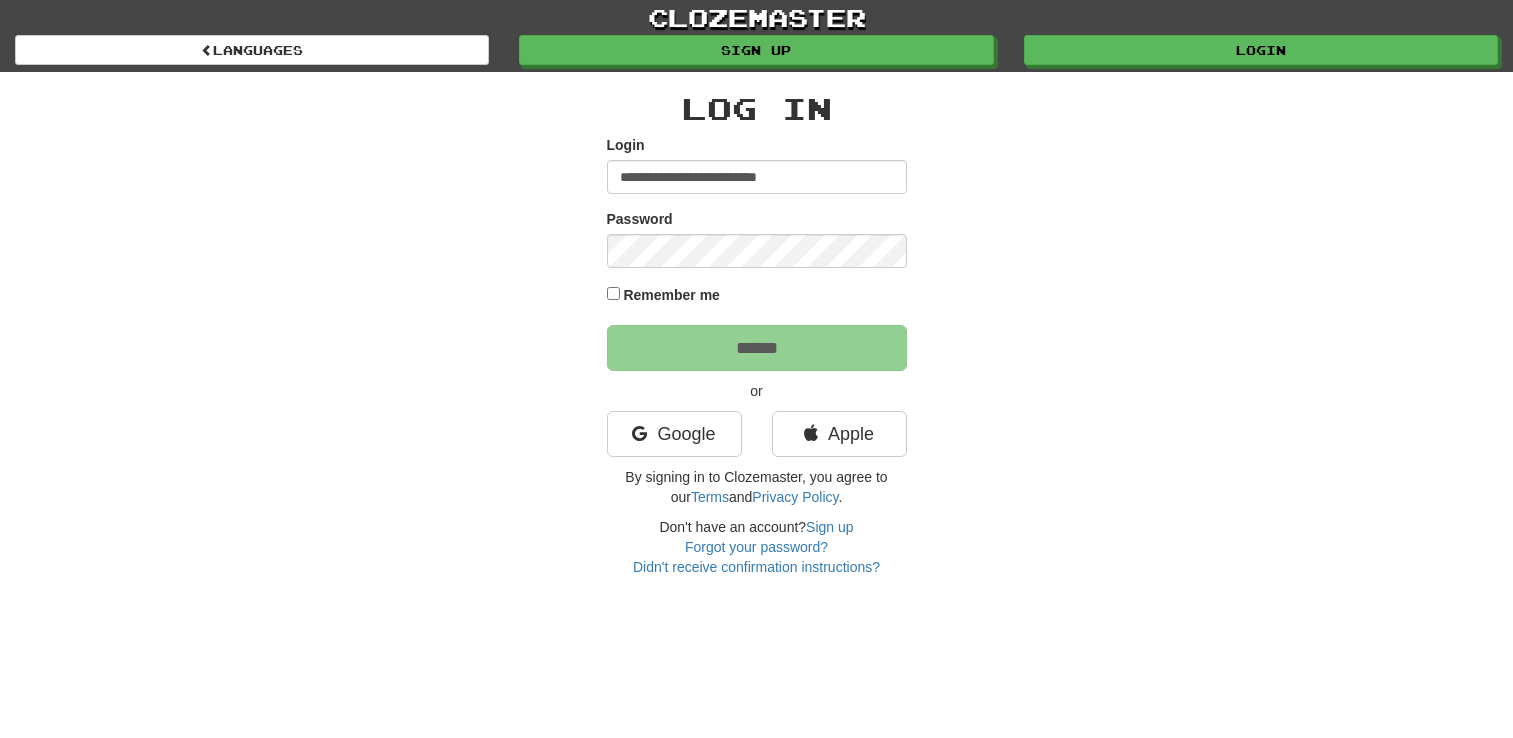 scroll, scrollTop: 0, scrollLeft: 0, axis: both 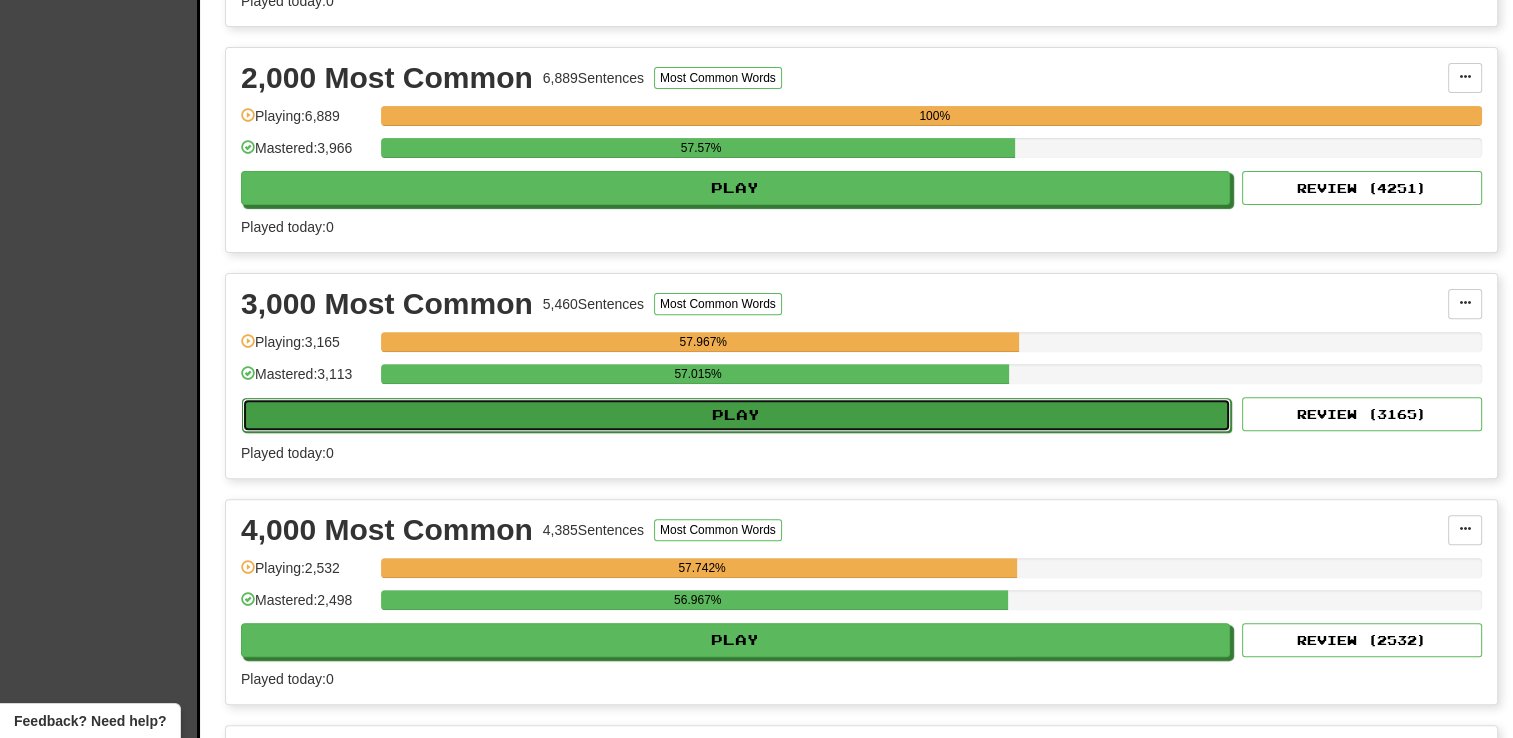 click on "Play" at bounding box center (736, 415) 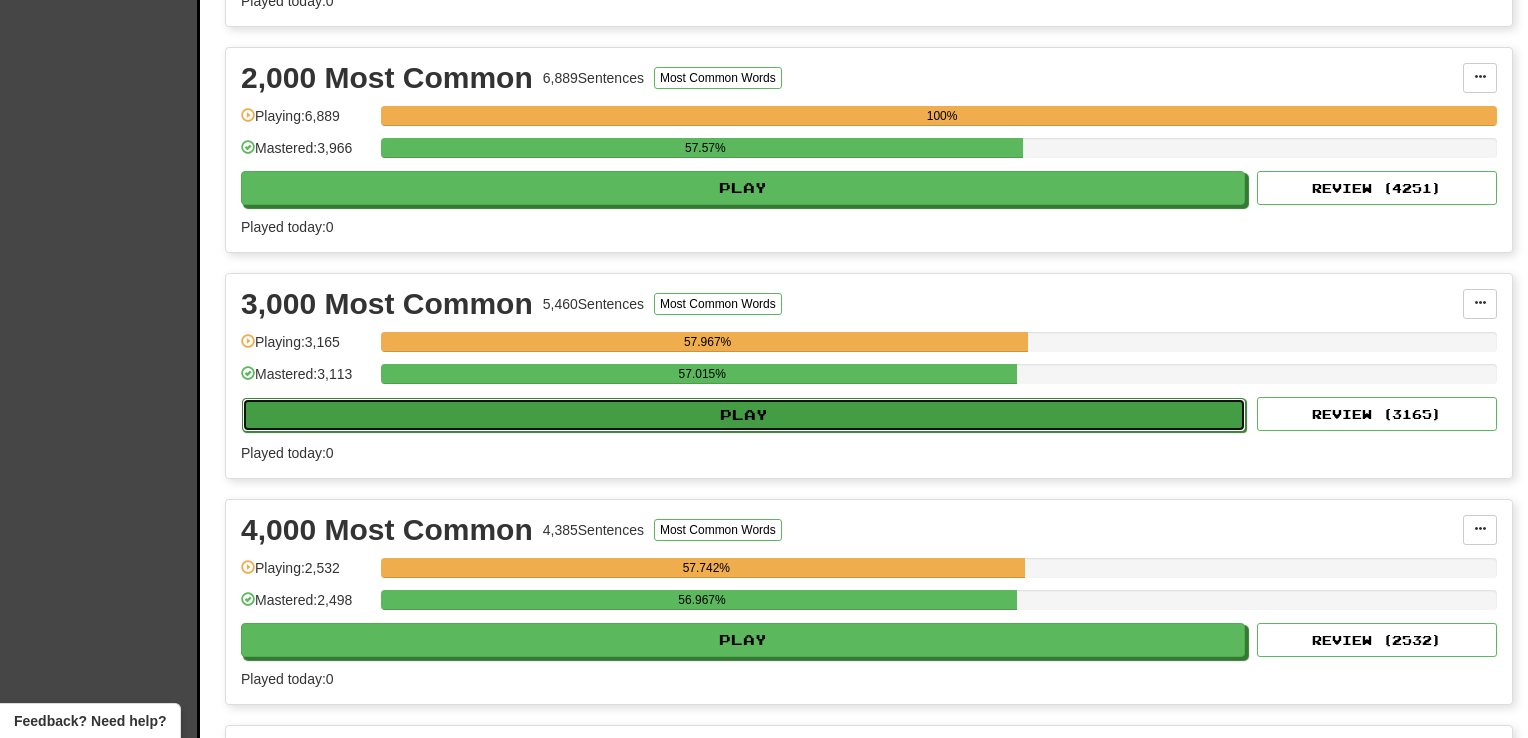 select on "**" 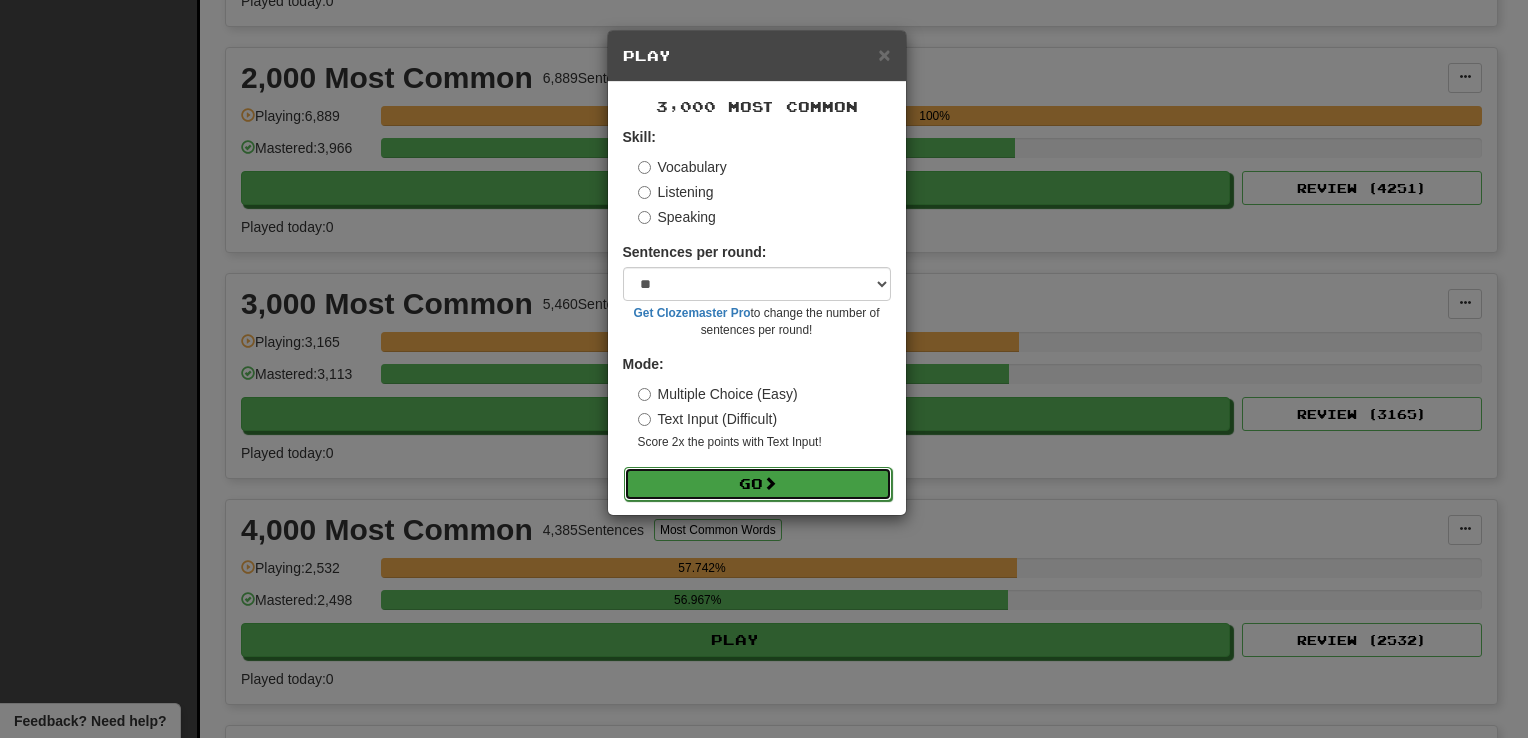 click on "Go" at bounding box center (758, 484) 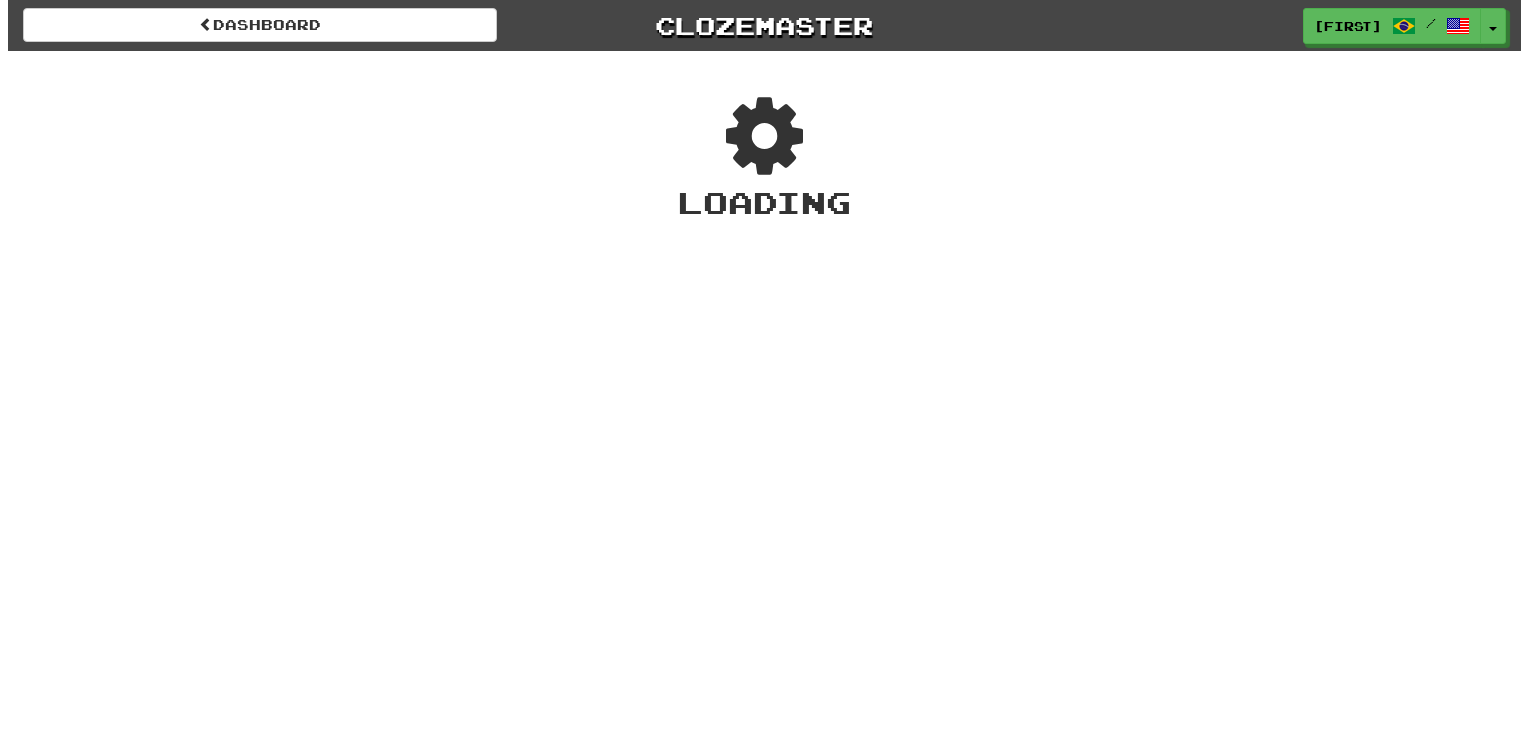 scroll, scrollTop: 0, scrollLeft: 0, axis: both 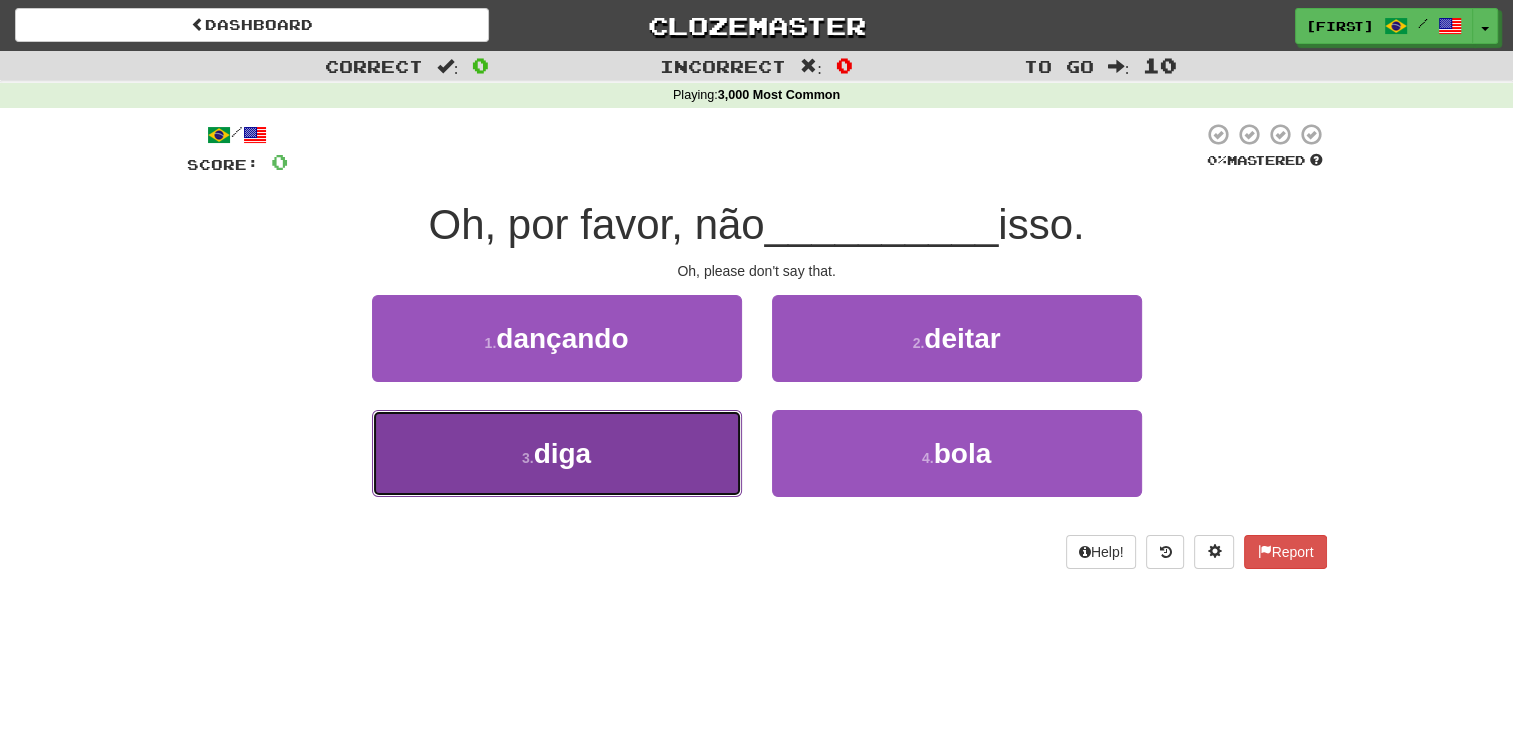 click on "3 .  diga" at bounding box center [557, 453] 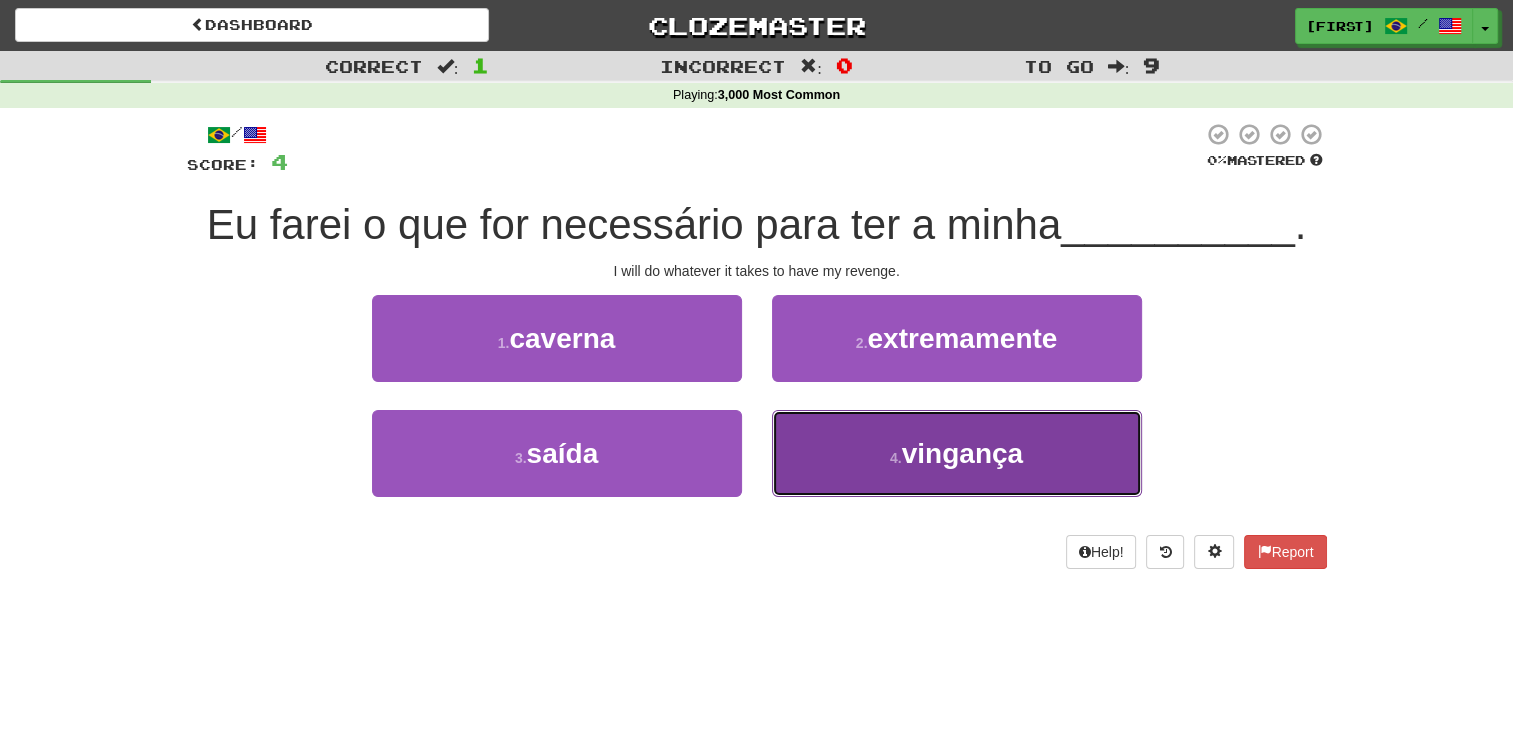 click on "4 ." at bounding box center [896, 458] 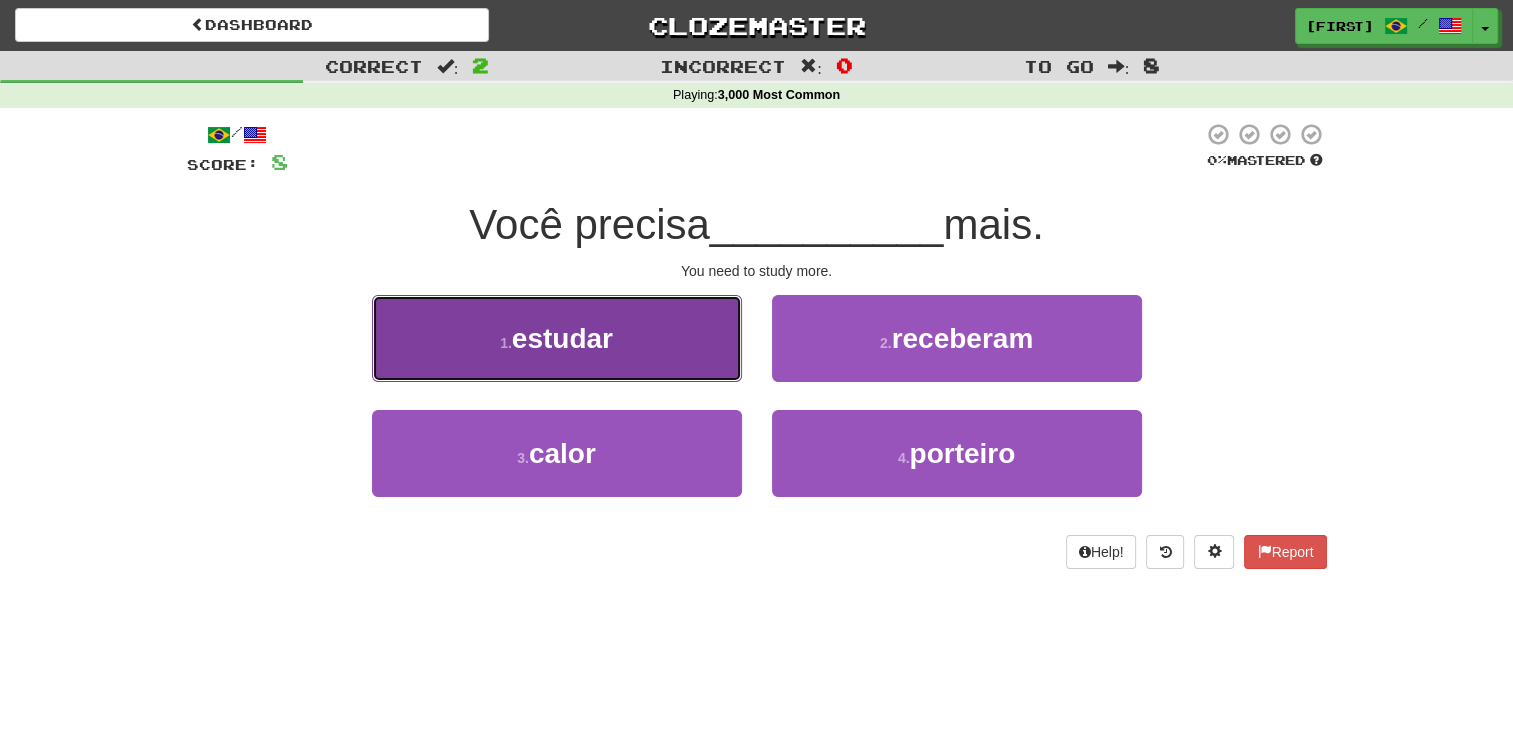 click on "1 .  estudar" at bounding box center [557, 338] 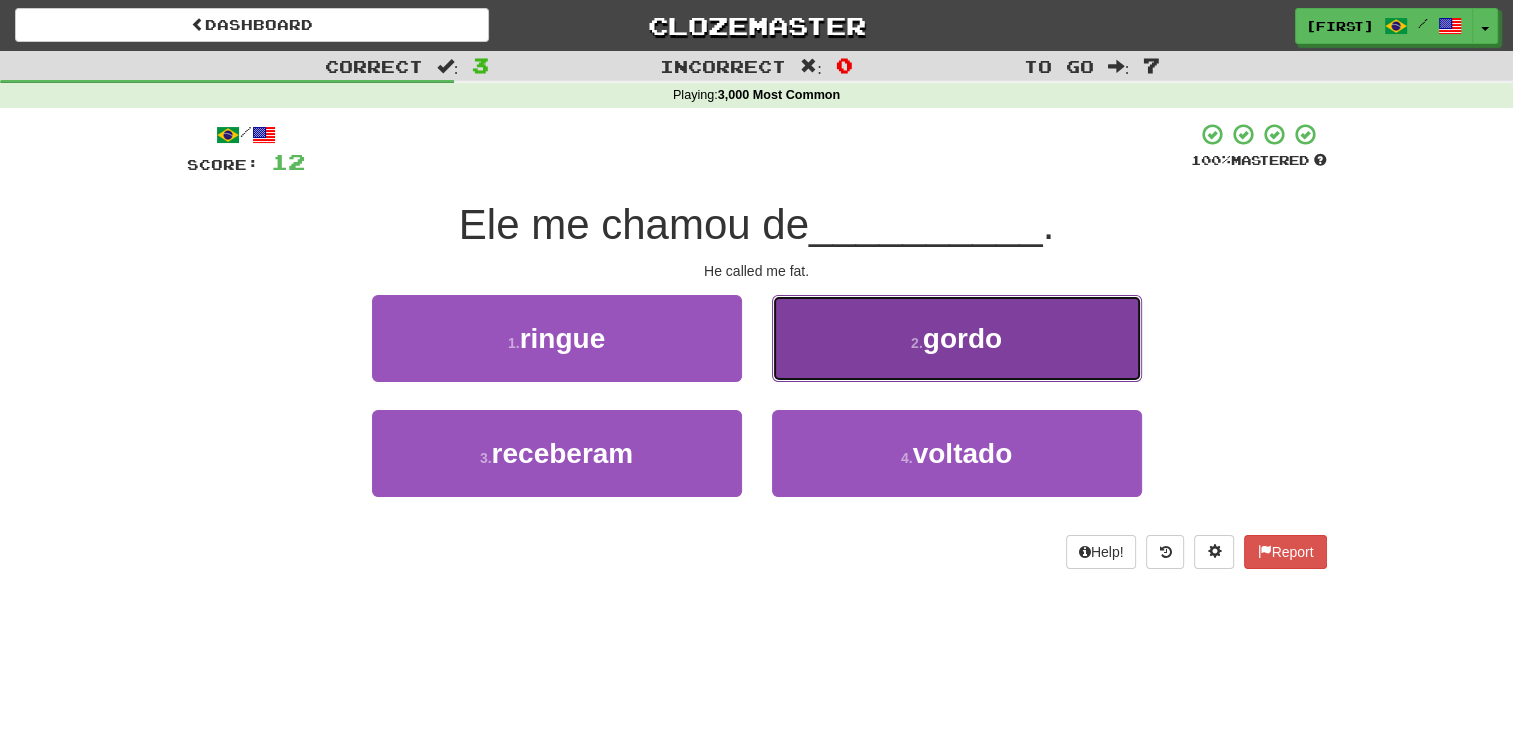 click on "2 .  gordo" at bounding box center (957, 338) 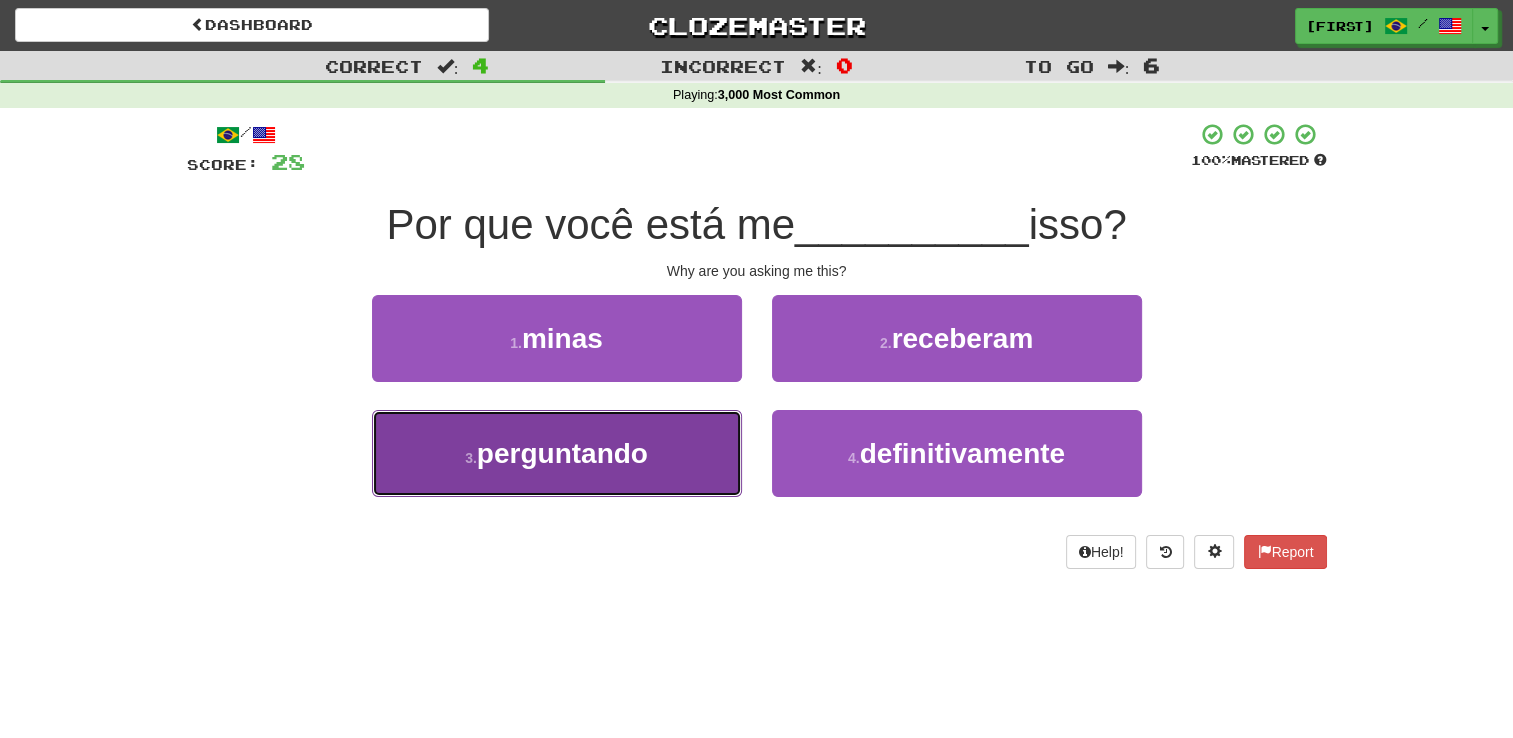 click on "perguntando" at bounding box center (562, 453) 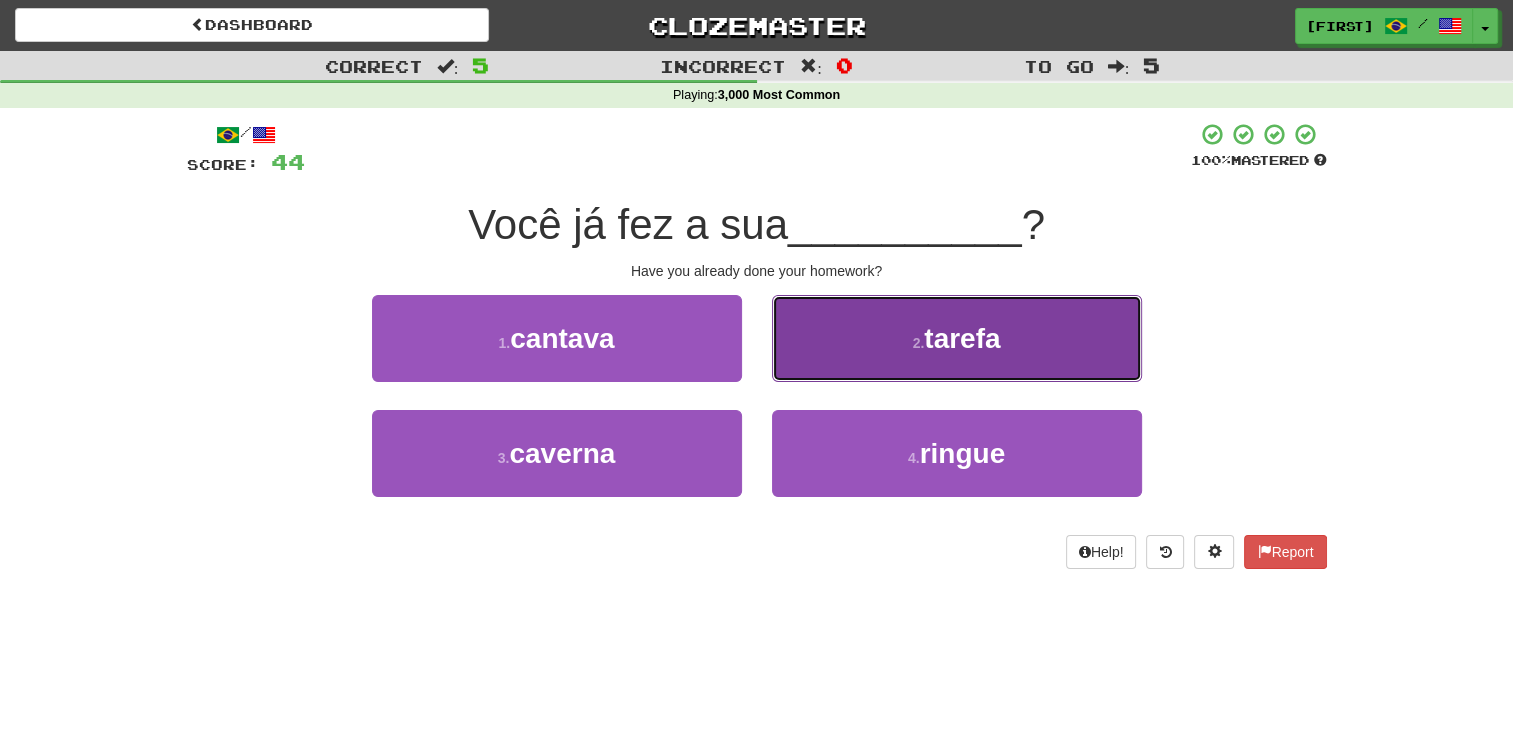 click on "2 .  tarefa" at bounding box center [957, 338] 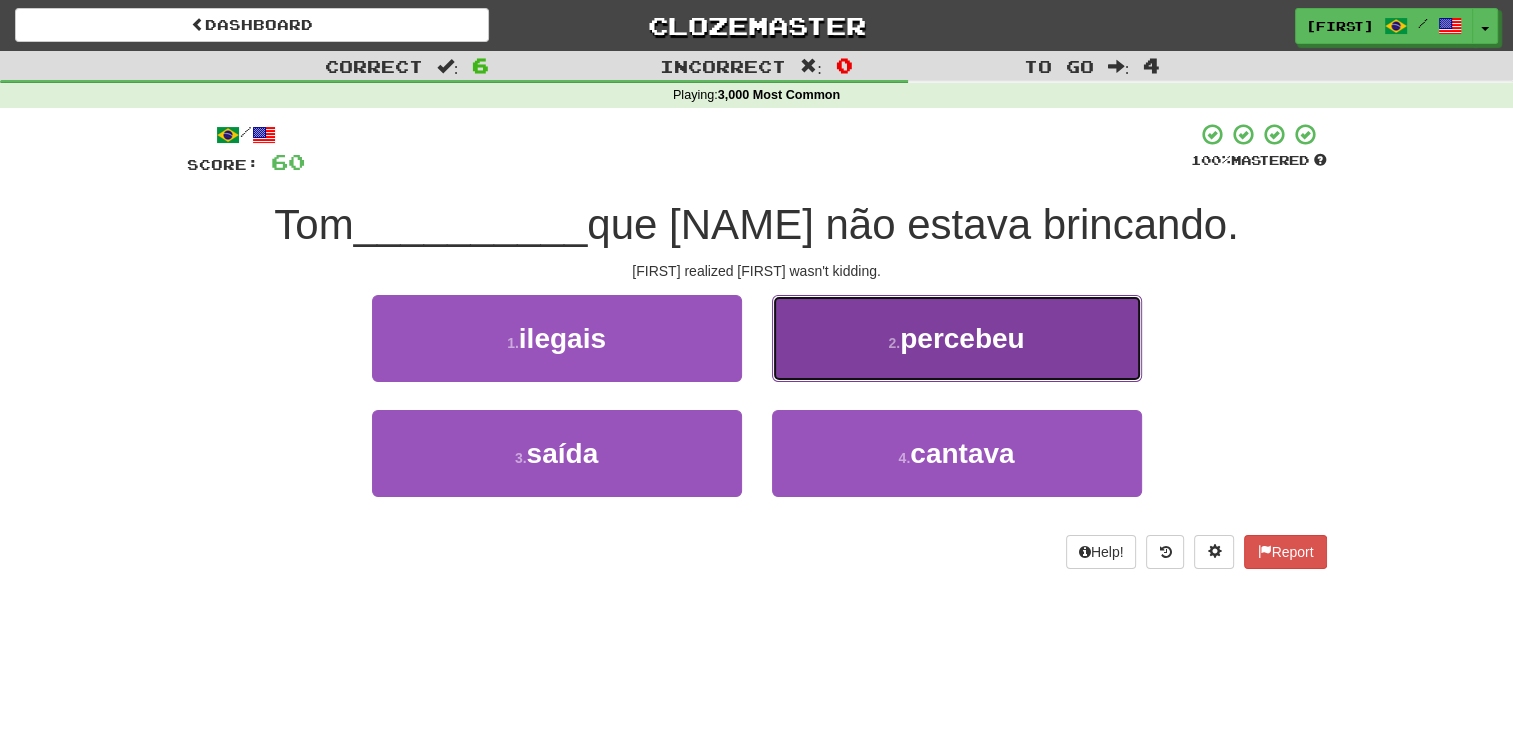 click on "2 .  percebeu" at bounding box center (957, 338) 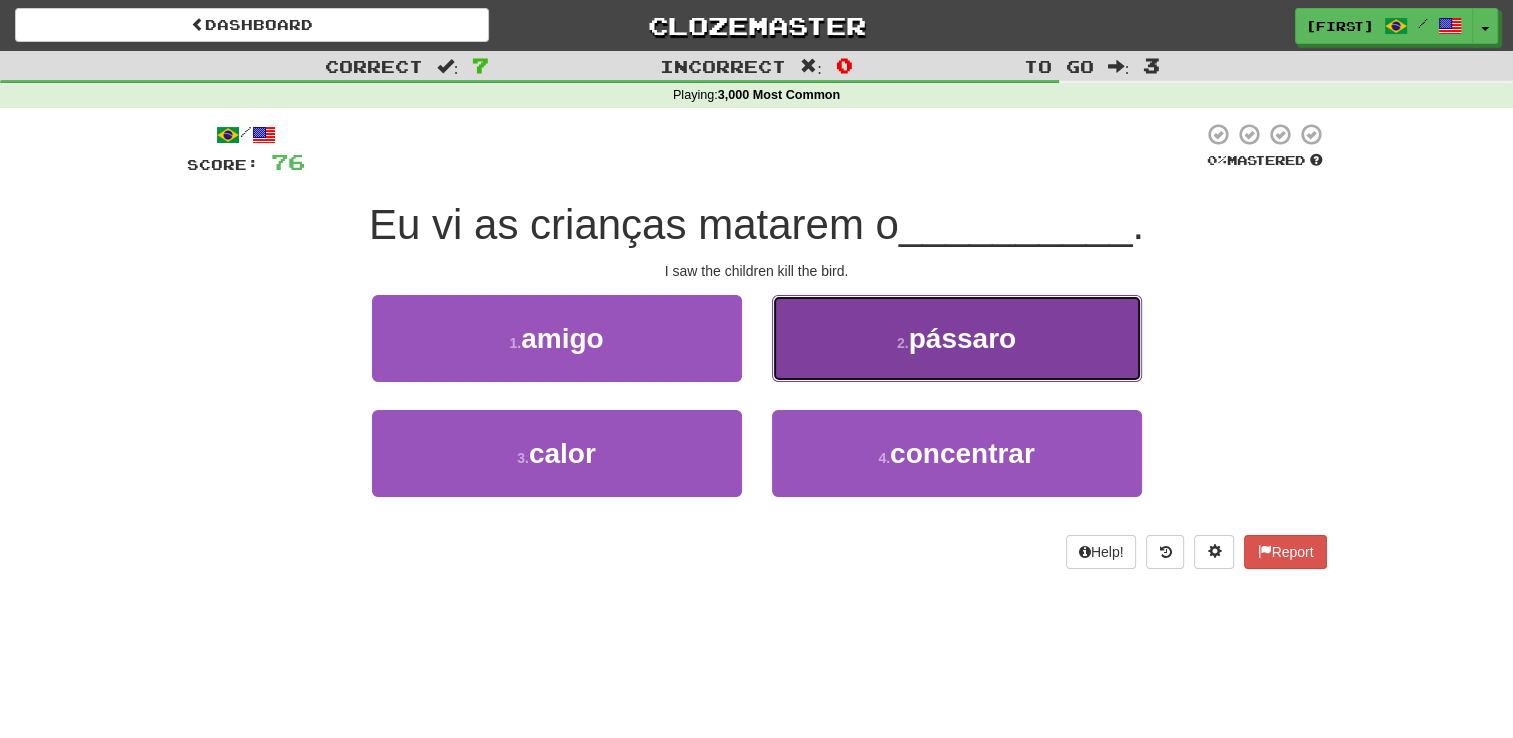 click on "2 .  pássaro" at bounding box center (957, 338) 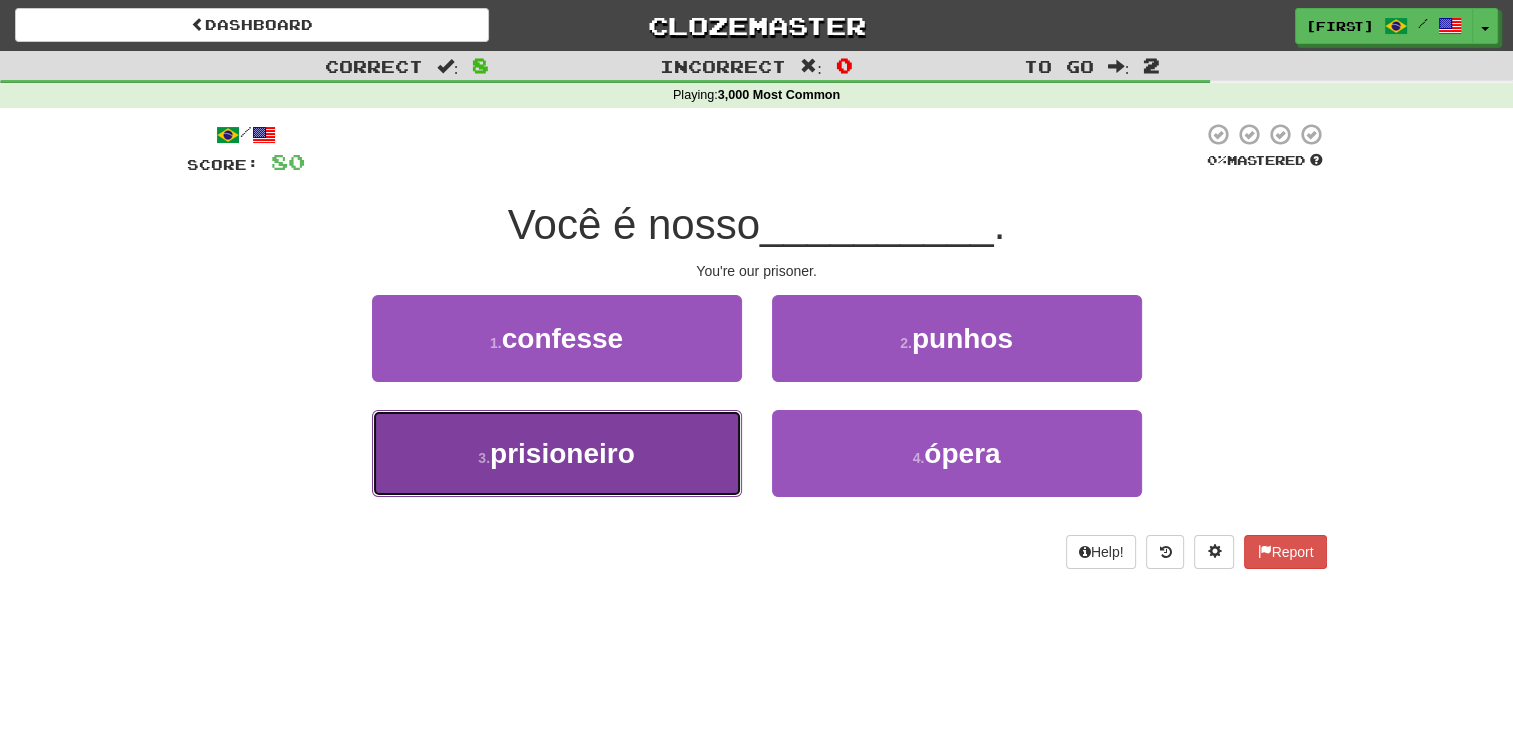 click on "3 .  prisioneiro" at bounding box center (557, 453) 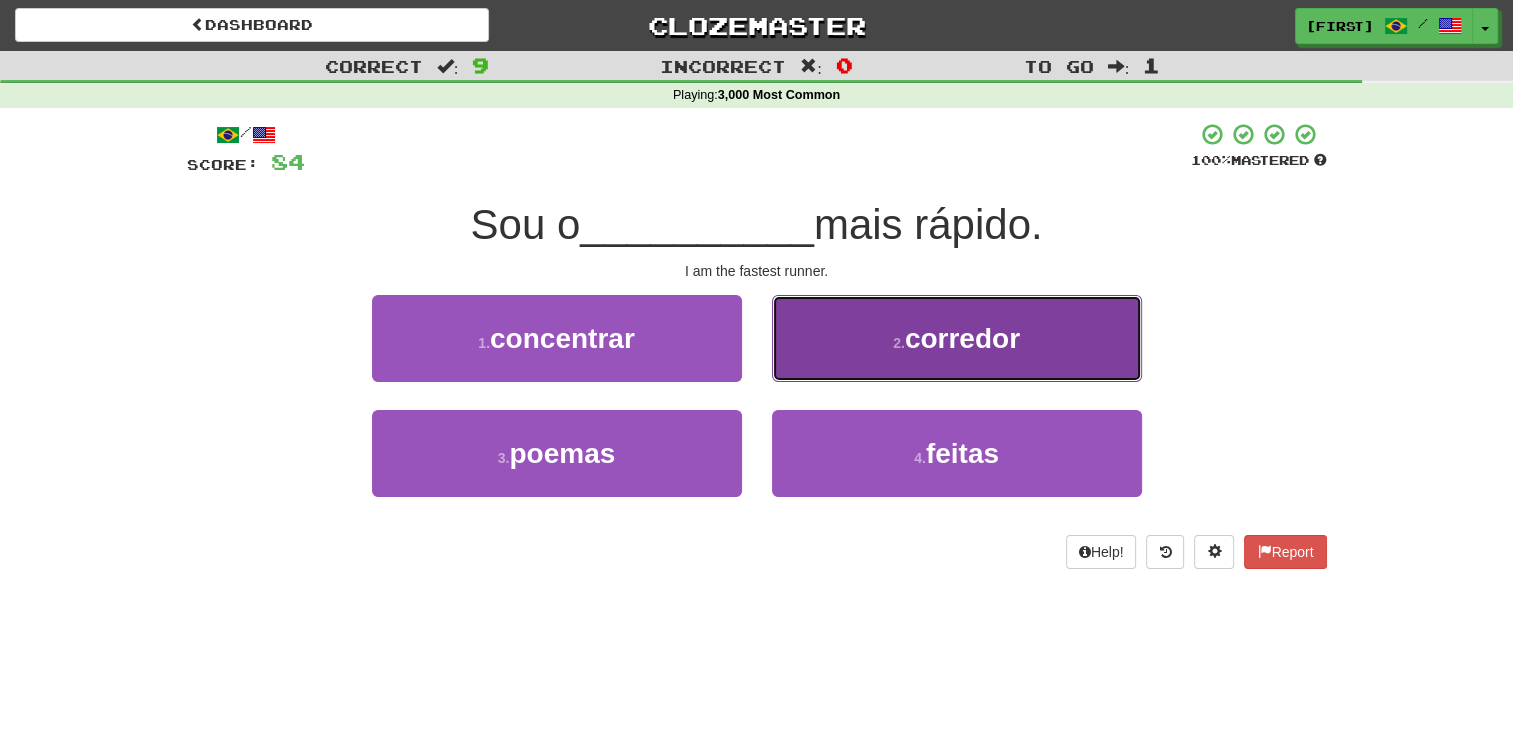 click on "2 ." at bounding box center [899, 343] 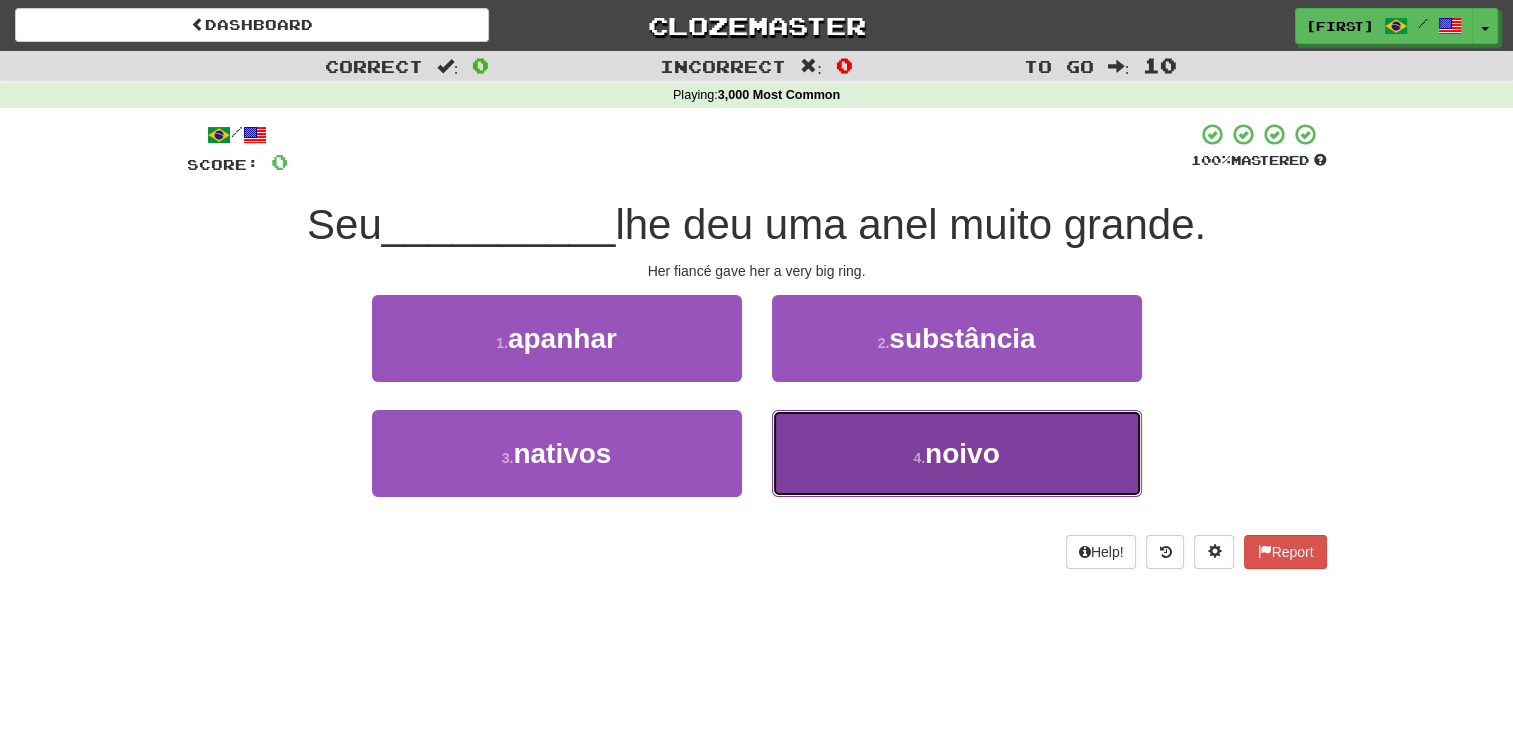 click on "4 .  noivo" at bounding box center [957, 453] 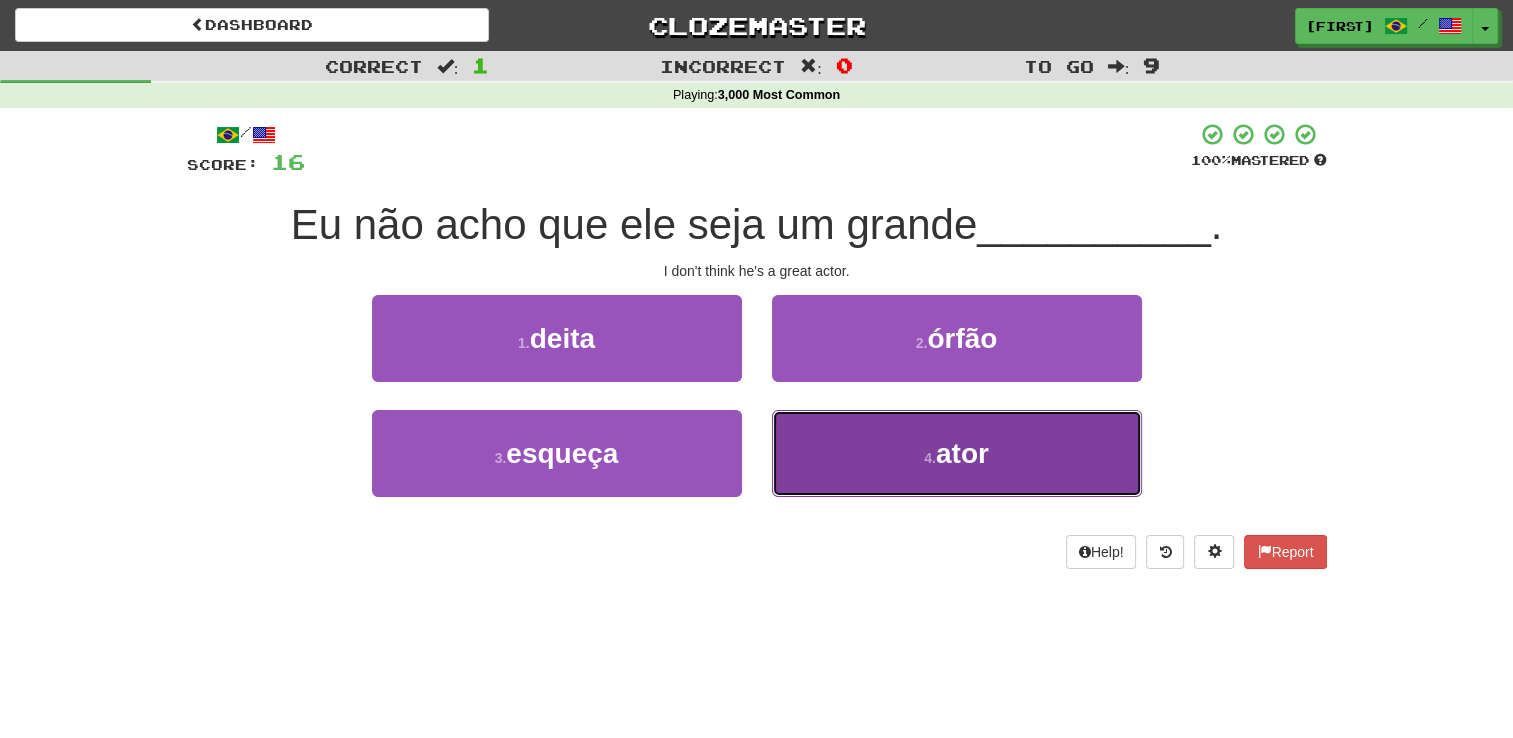 click on "4 .  ator" at bounding box center (957, 453) 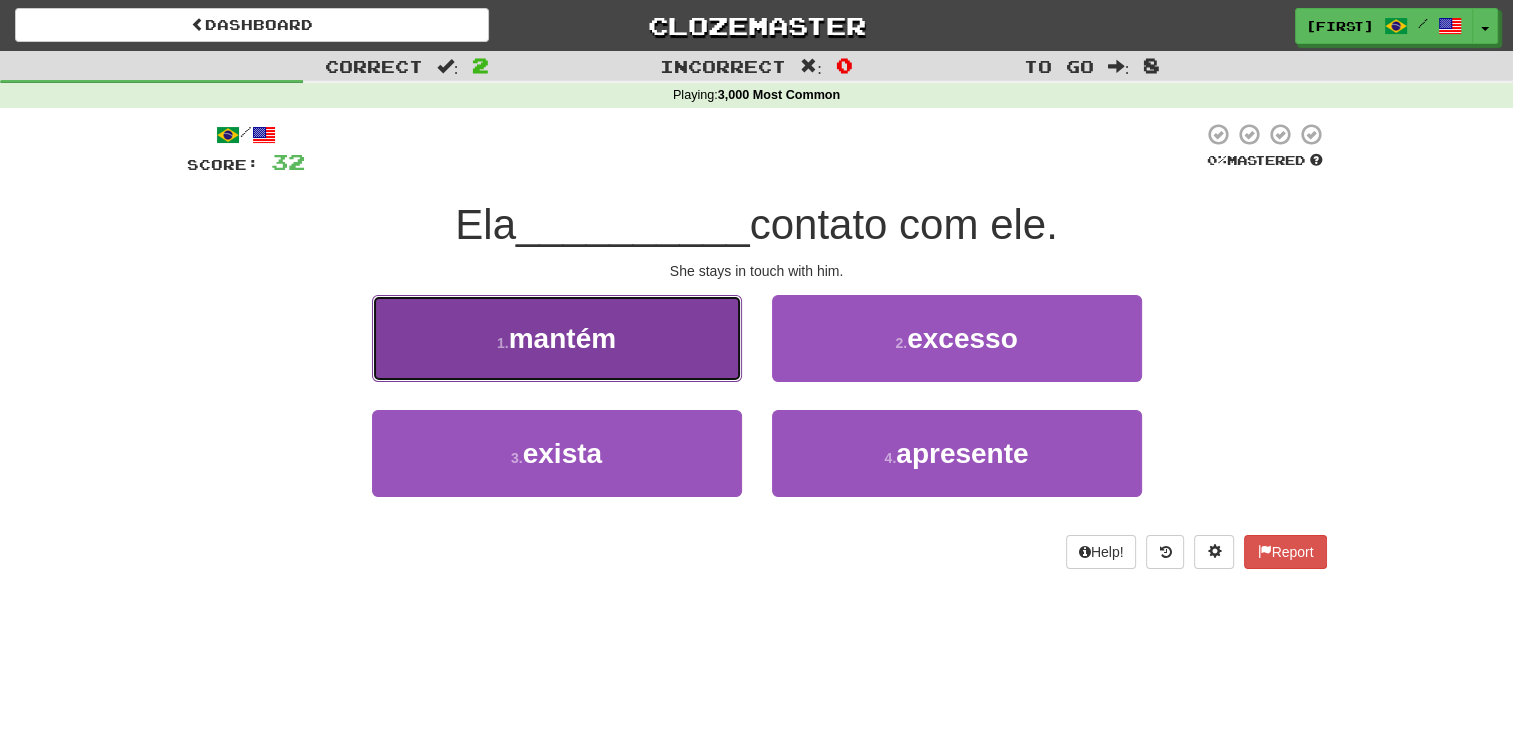 click on "1 .  mantém" at bounding box center [557, 338] 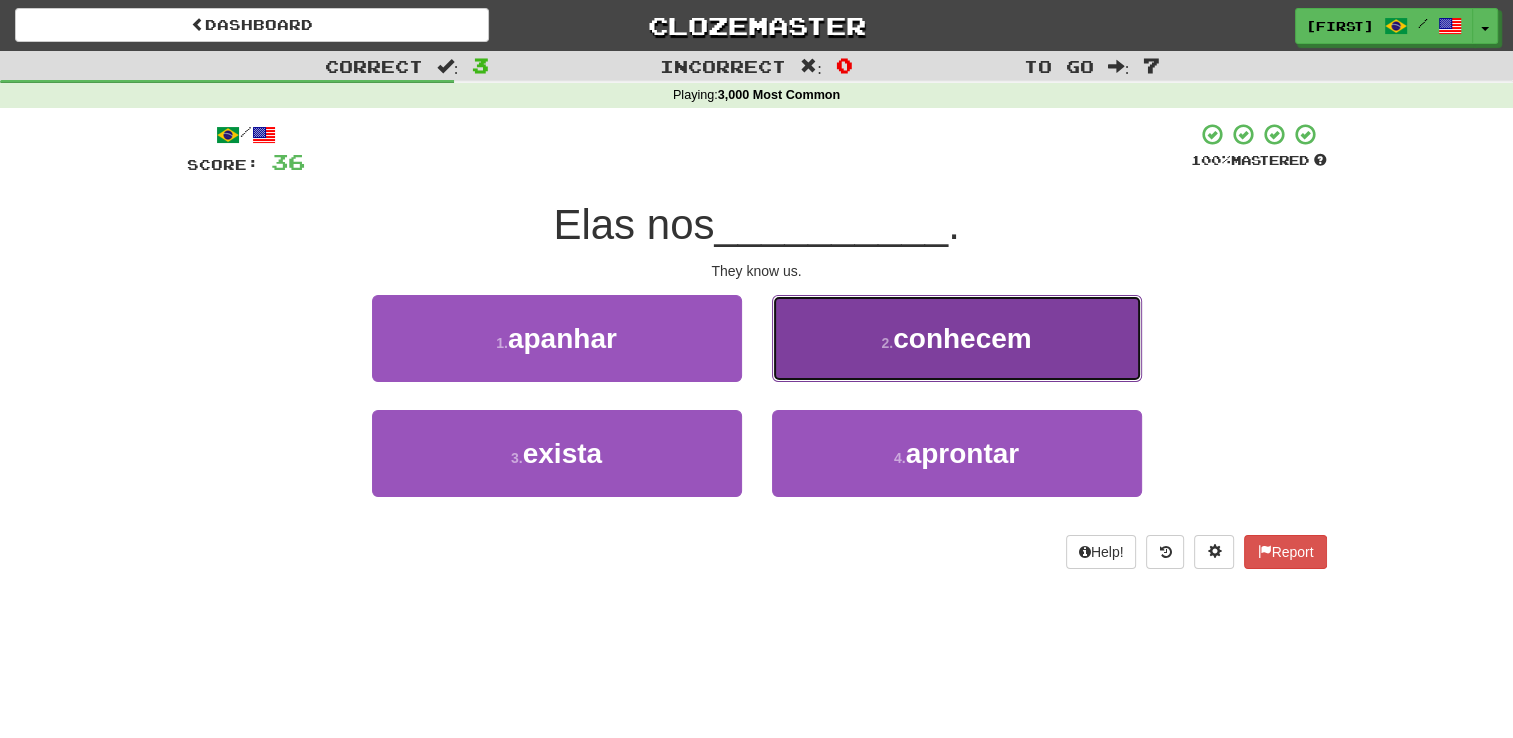 click on "2 .  conhecem" at bounding box center (957, 338) 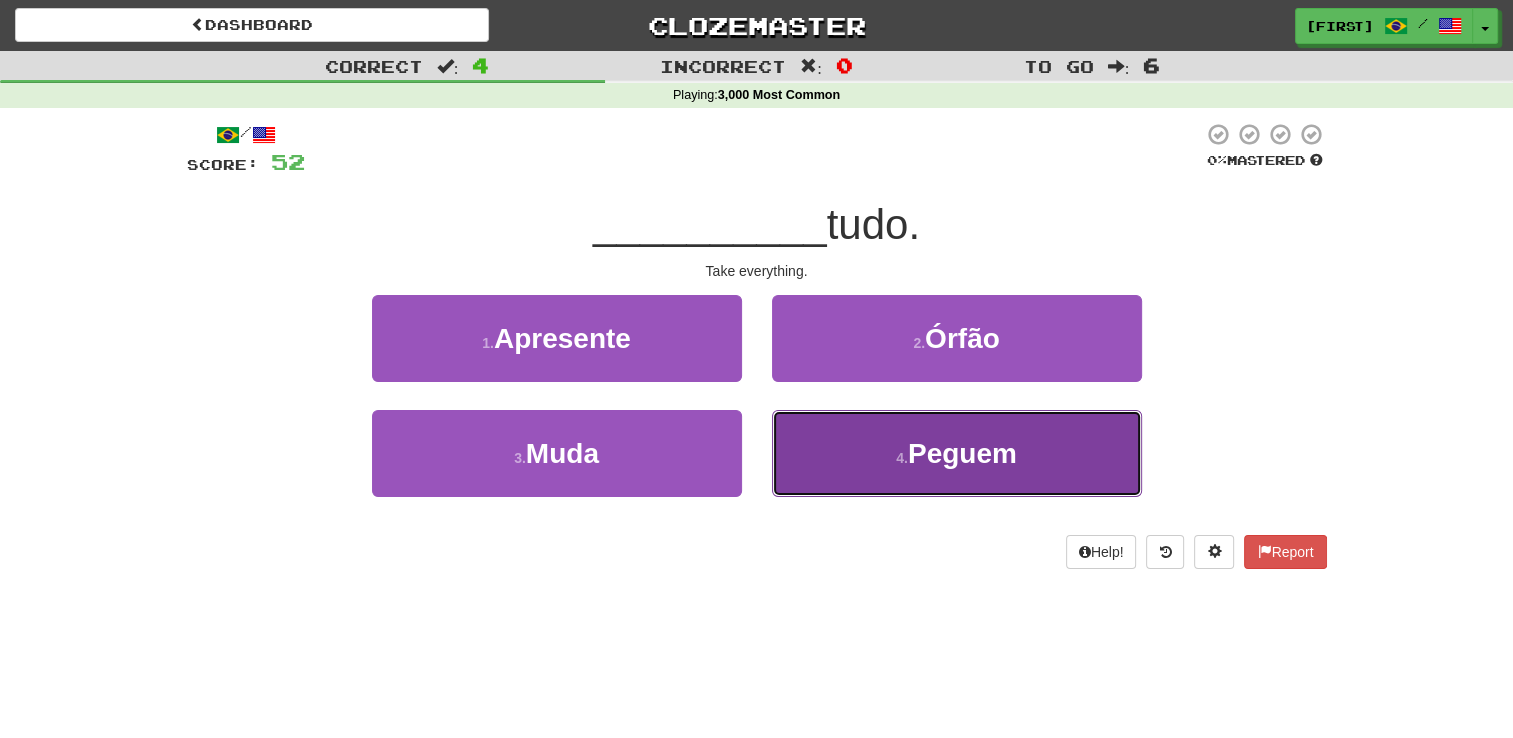 click on "4 .  Peguem" at bounding box center (957, 453) 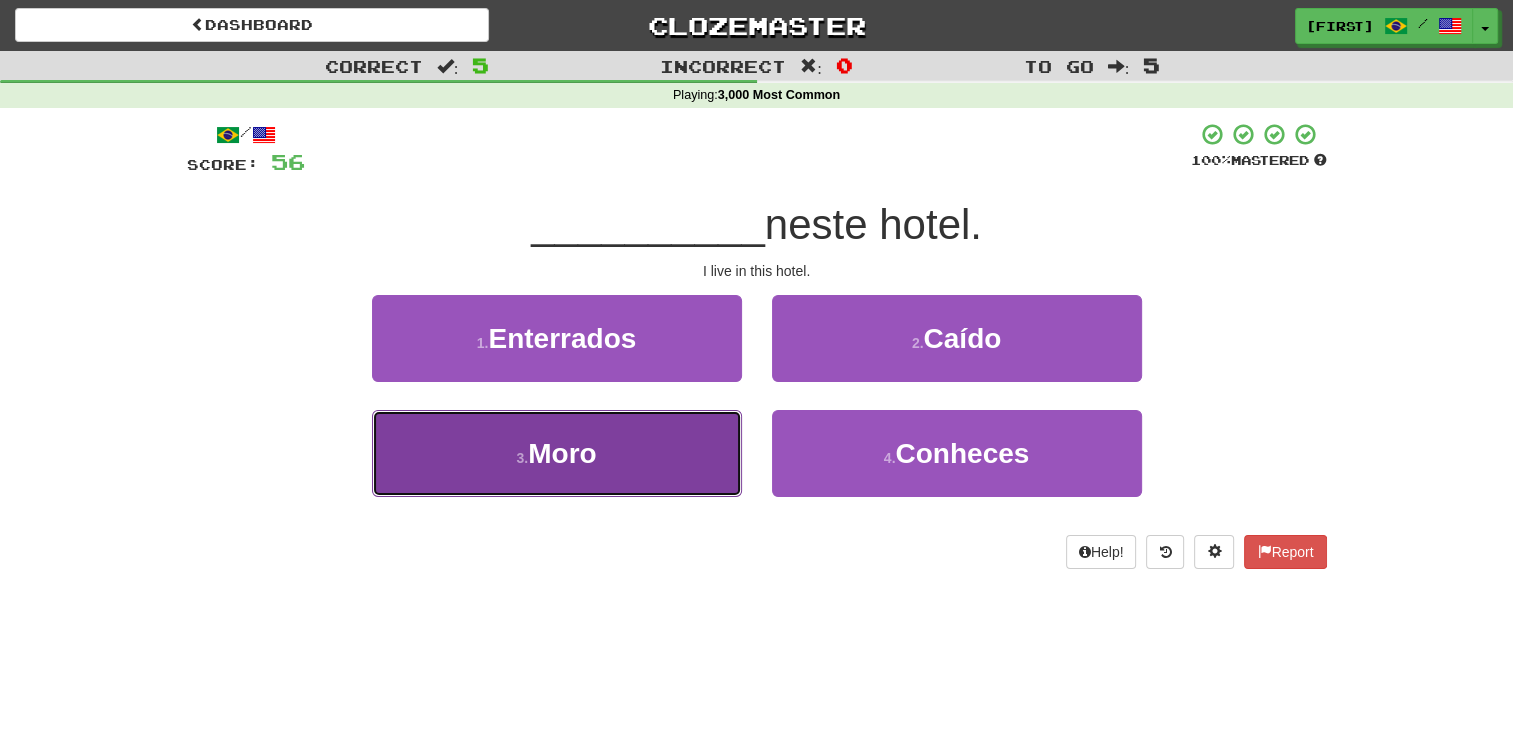 click on "3 .  Moro" at bounding box center [557, 453] 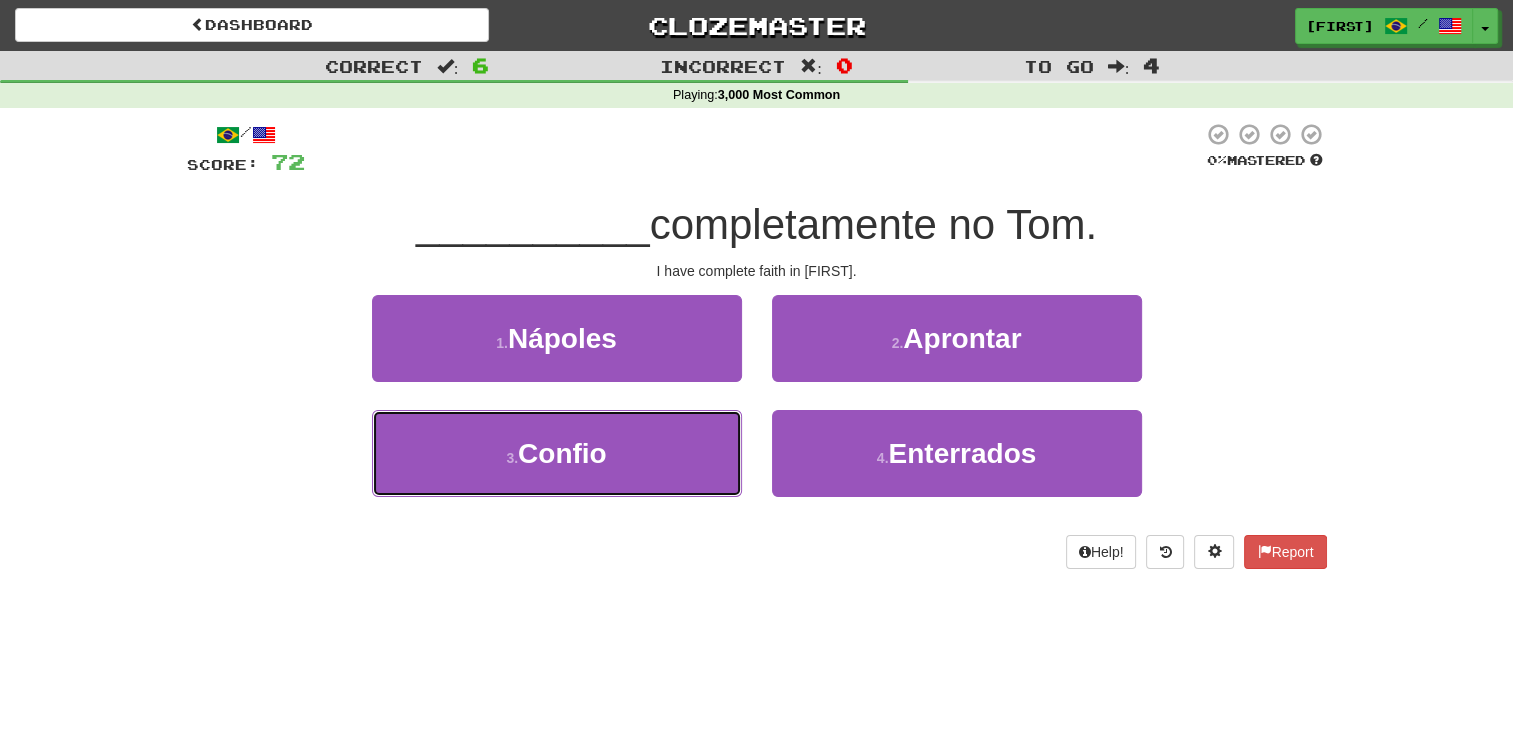 click on "3 .  Confio" at bounding box center [557, 453] 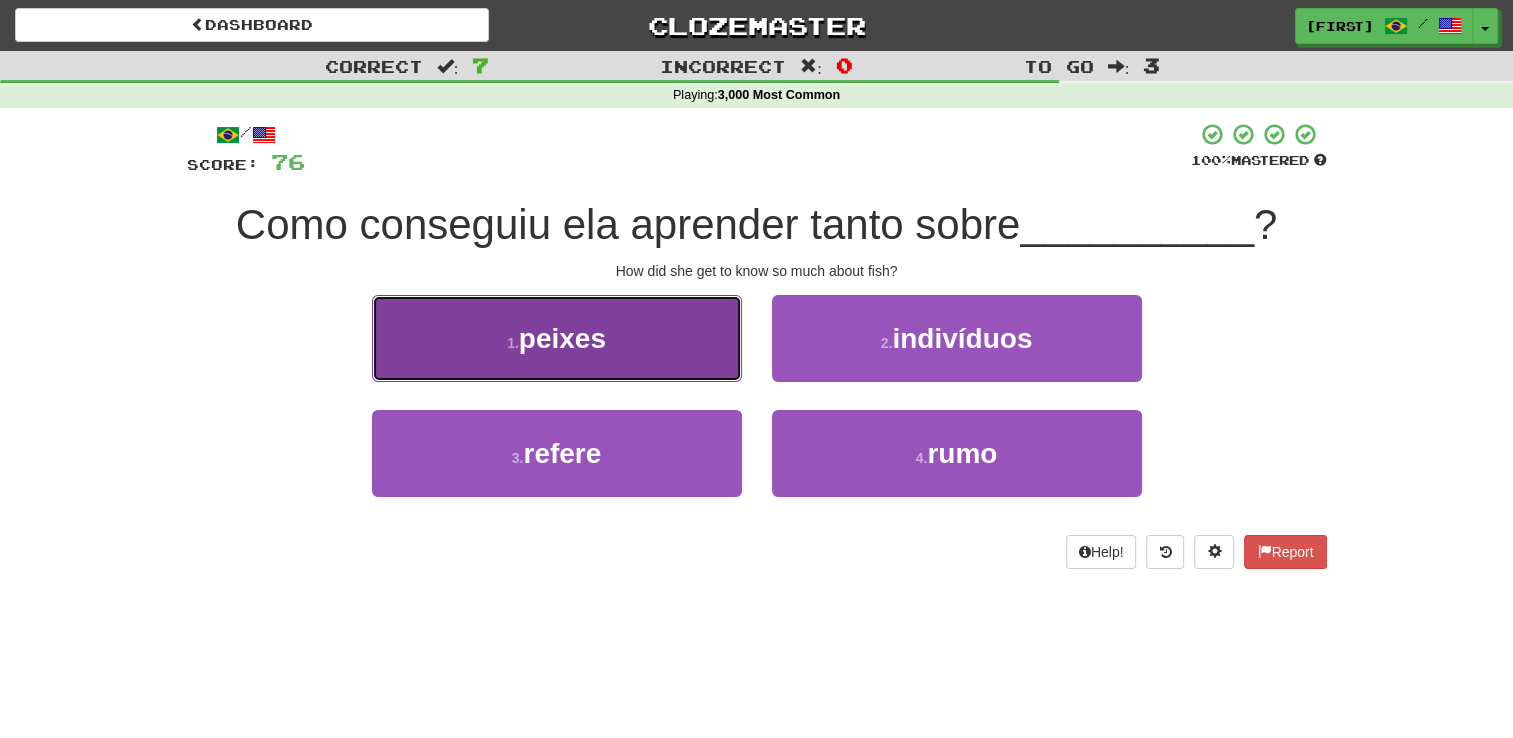 click on "1 .  peixes" at bounding box center [557, 338] 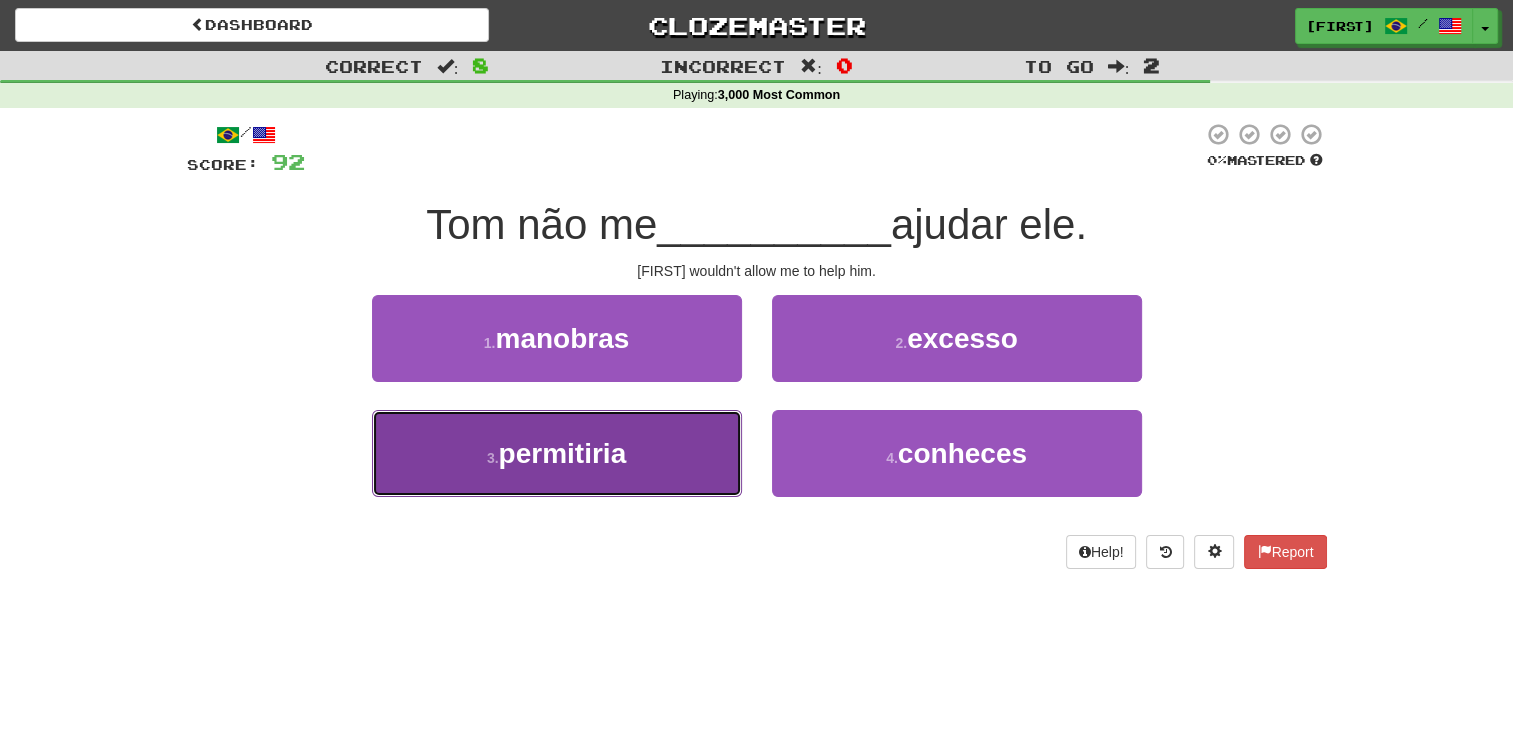 click on "3 .  permitiria" at bounding box center (557, 453) 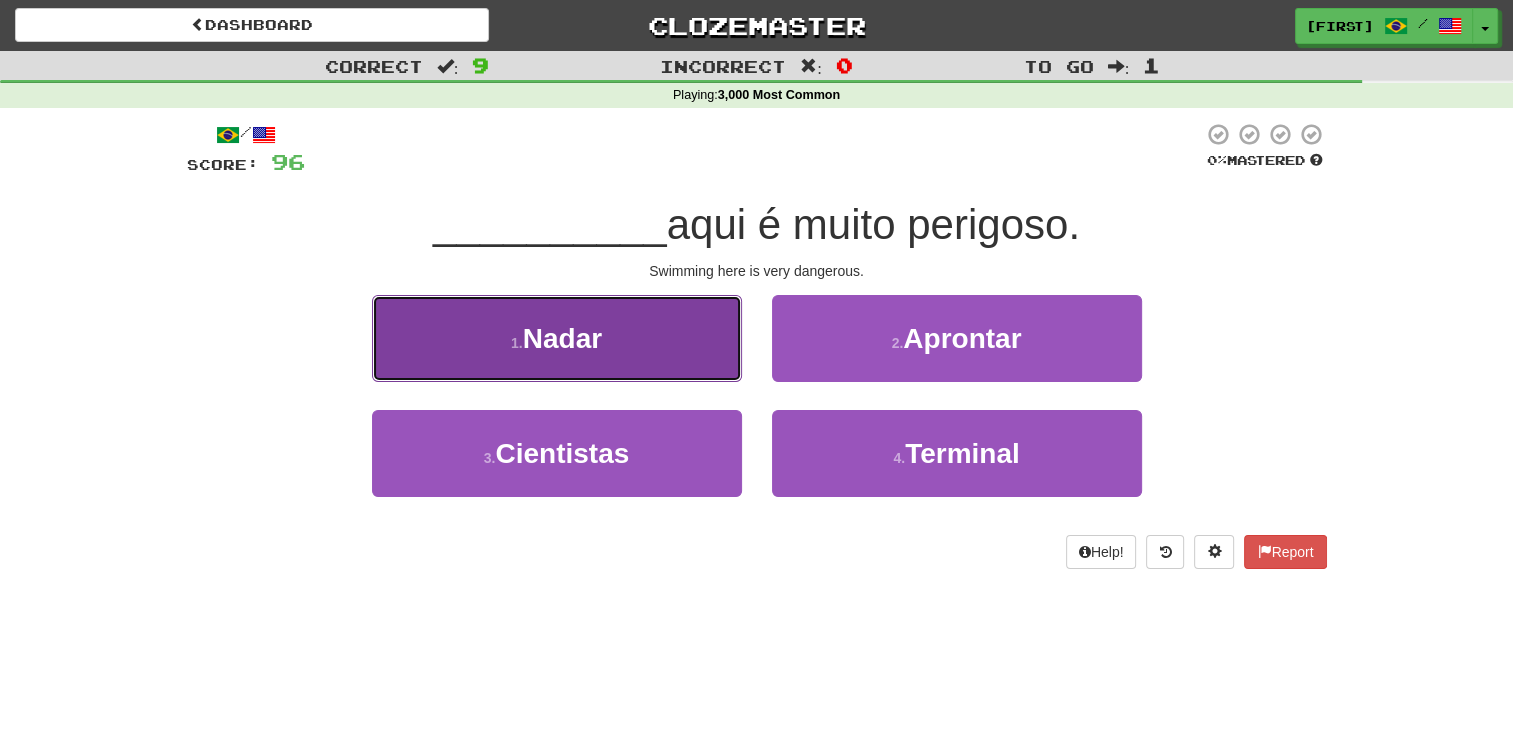 click on "1 .  Nadar" at bounding box center [557, 338] 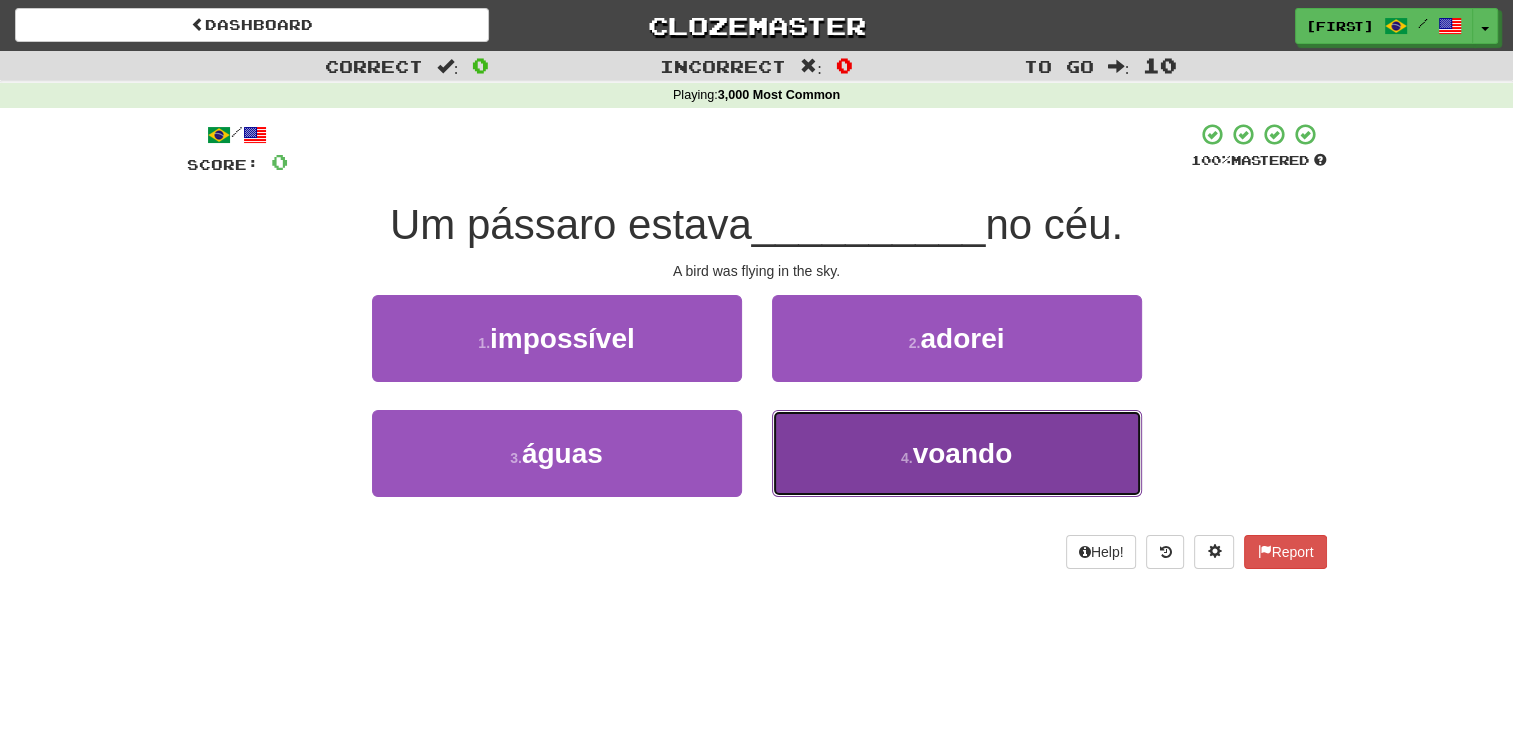 click on "4 .  voando" at bounding box center (957, 453) 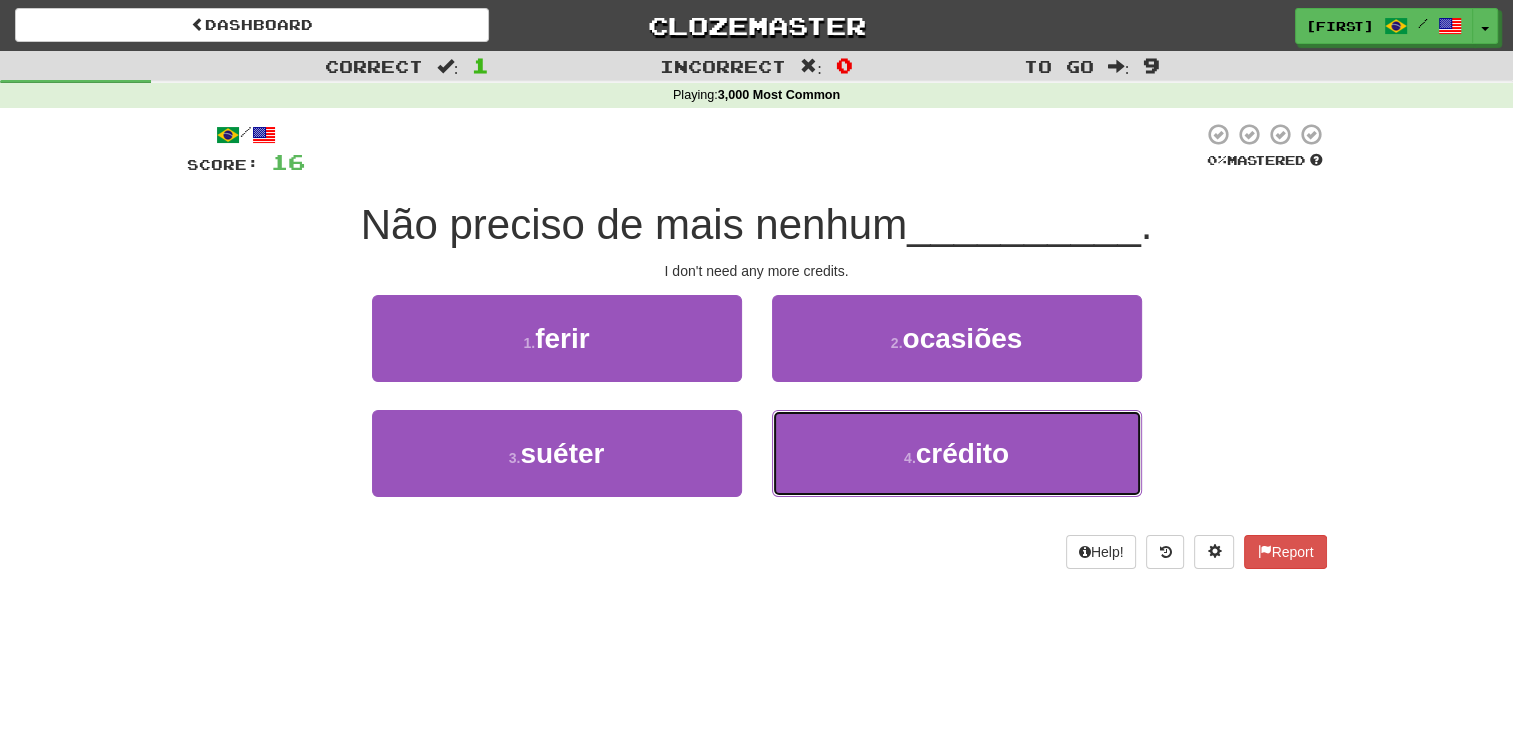 click on "4 .  crédito" at bounding box center [957, 453] 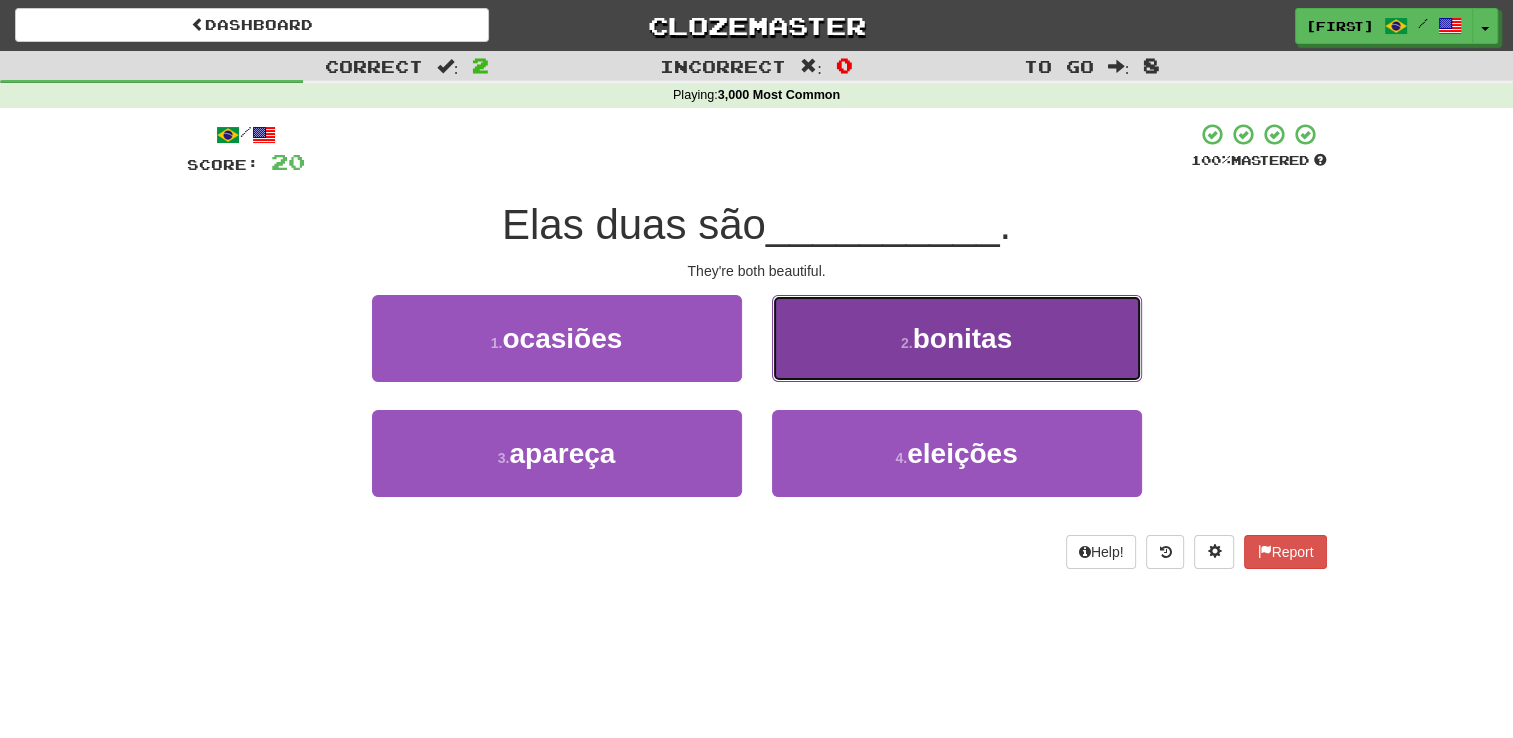 click on "bonitas" at bounding box center (963, 338) 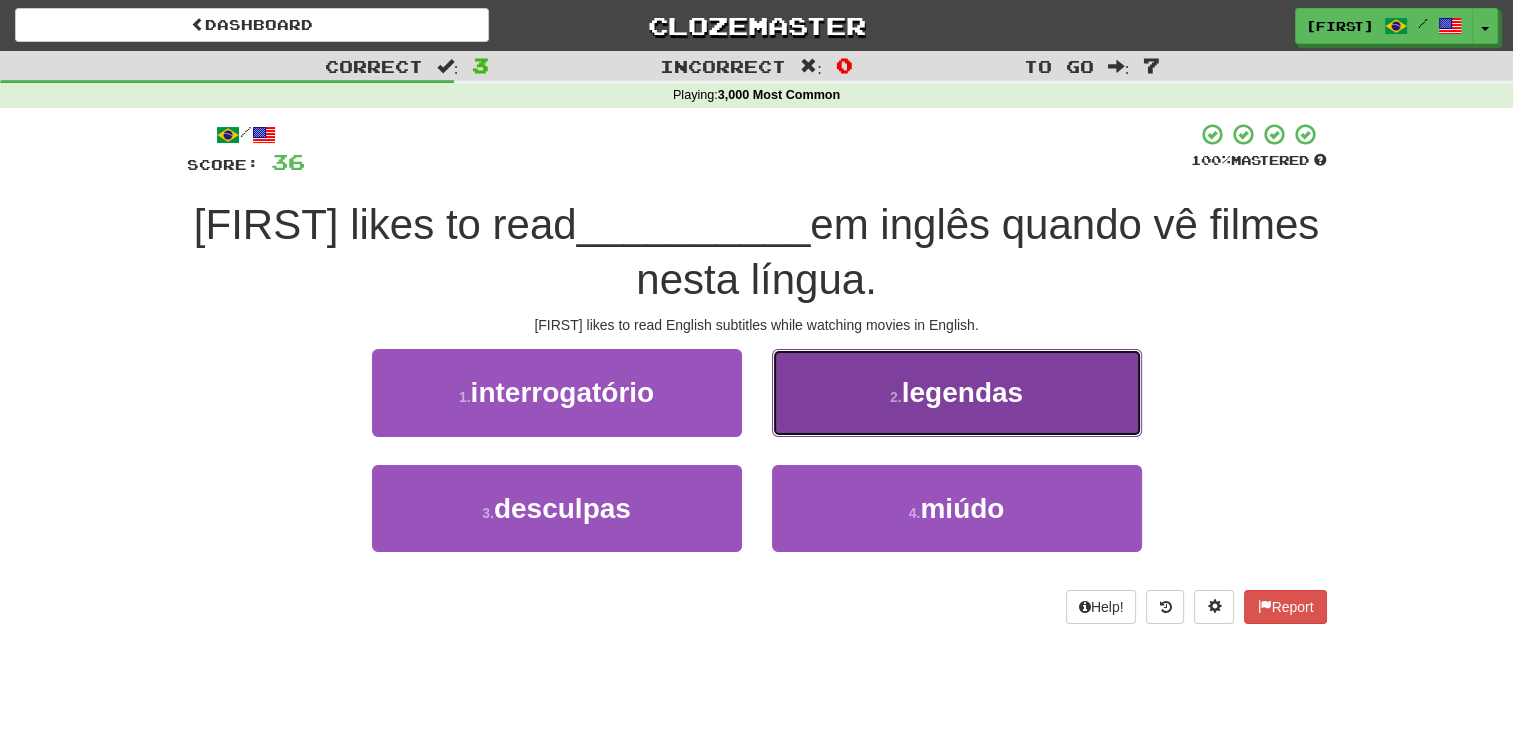 click on "legendas" at bounding box center [962, 392] 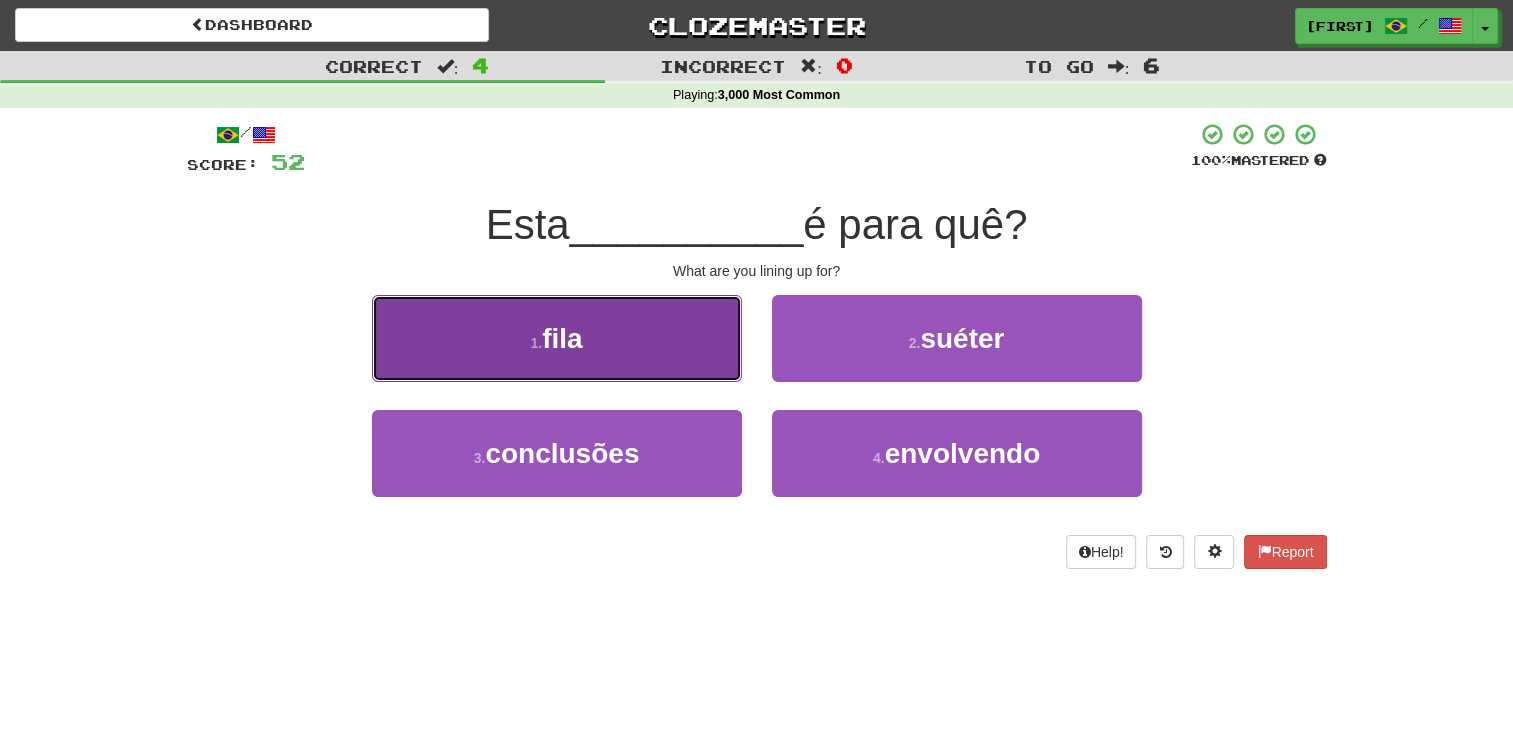 click on "1 .  fila" at bounding box center [557, 338] 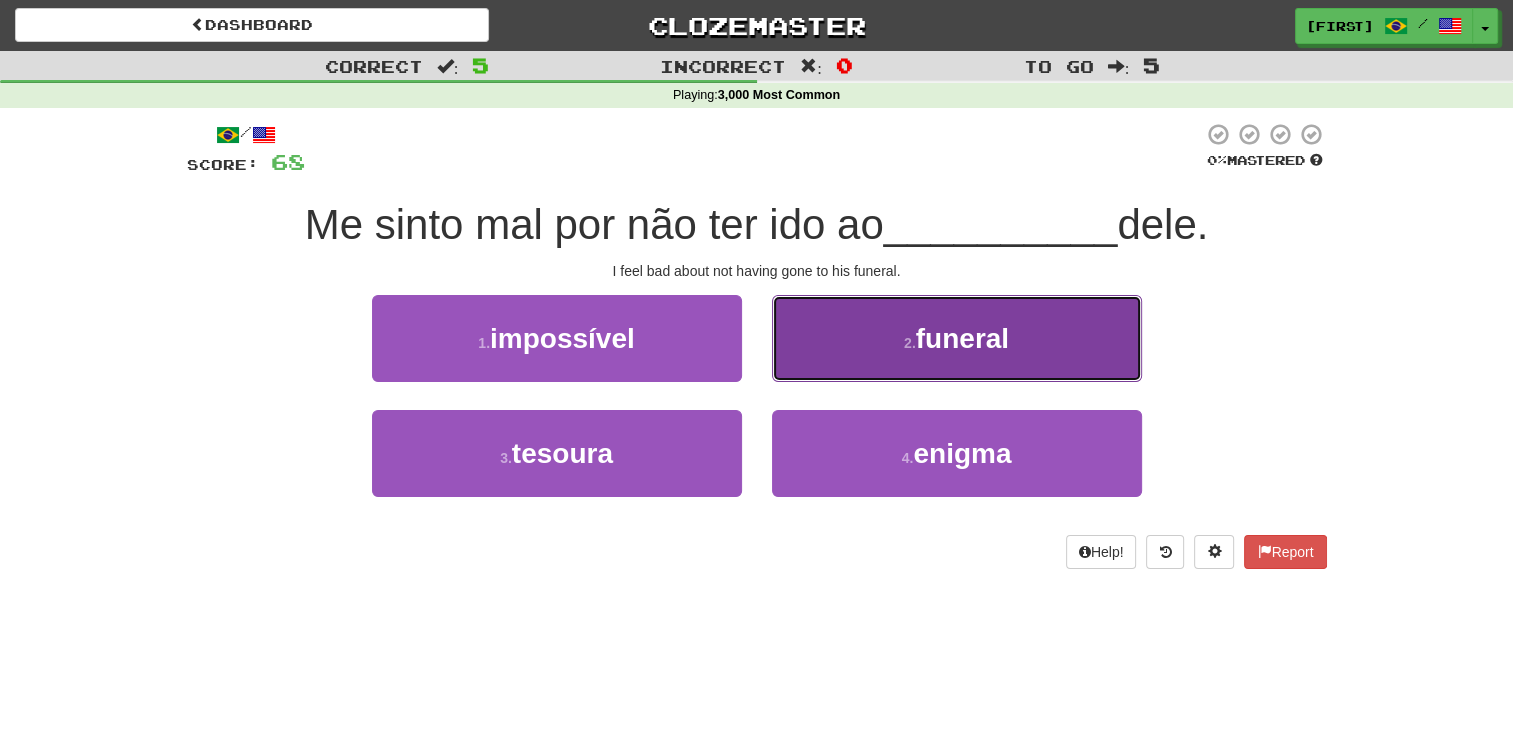 click on "2 .  funeral" at bounding box center [957, 338] 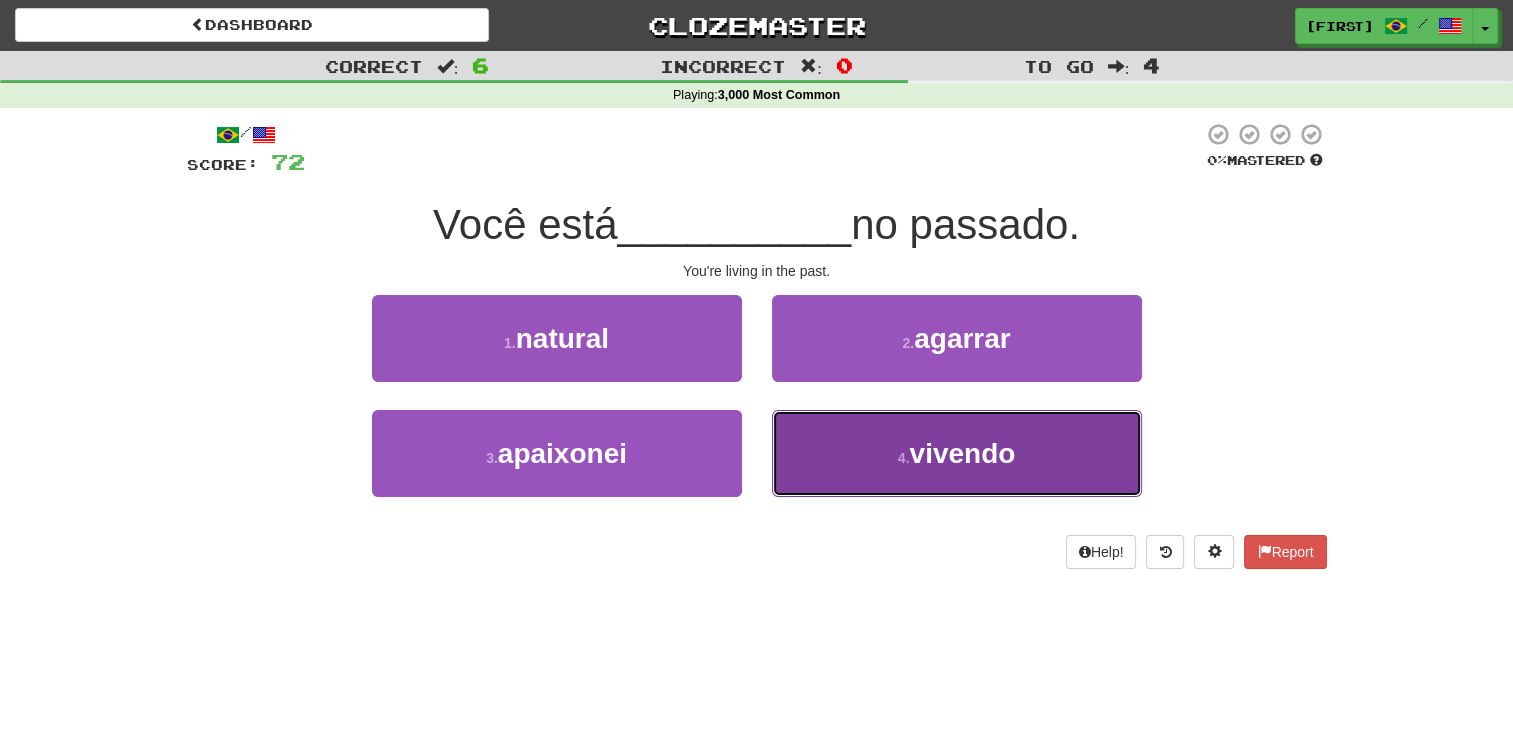 click on "4 .  vivendo" at bounding box center (957, 453) 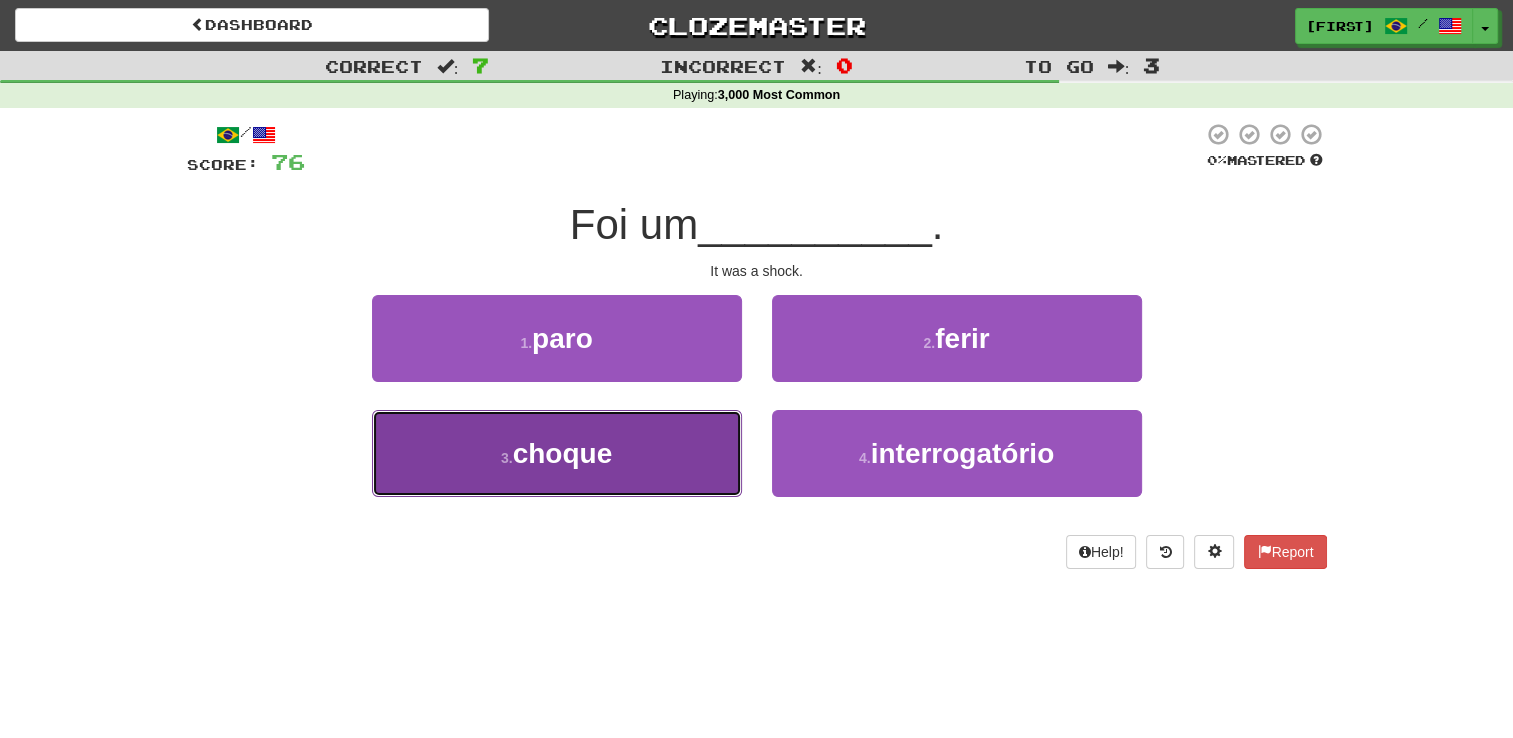 click on "3 .  choque" at bounding box center (557, 453) 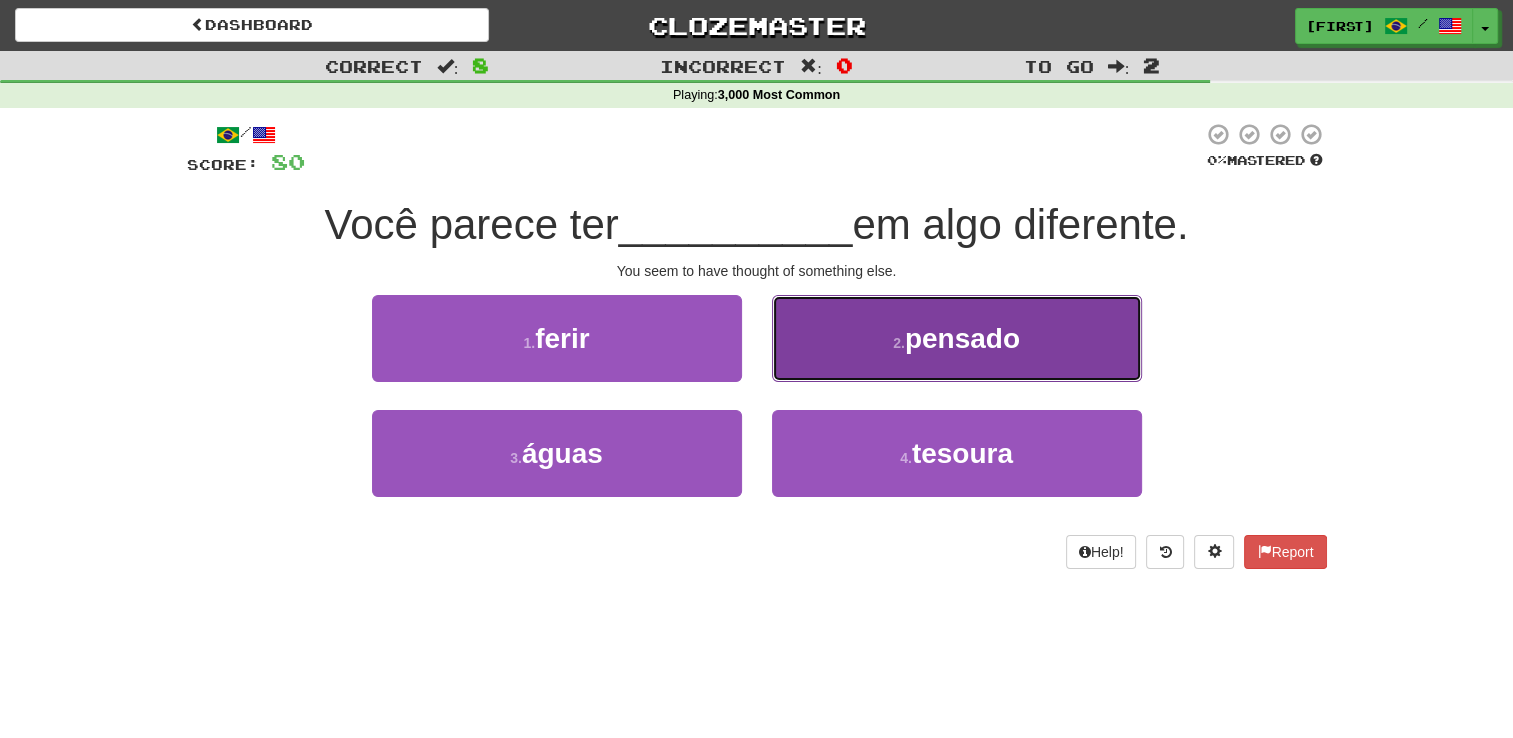 click on "pensado" at bounding box center [962, 338] 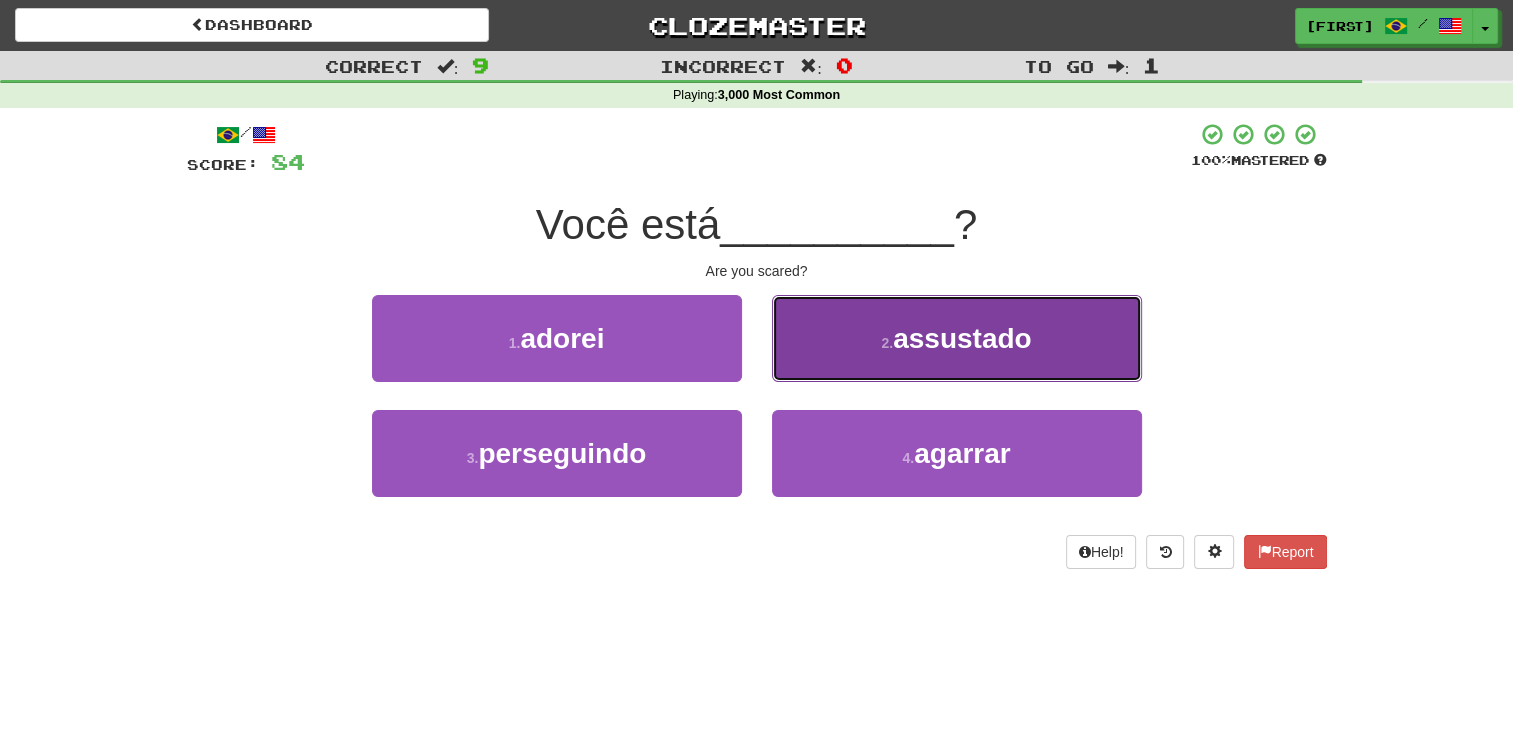 click on "2 .  assustado" at bounding box center [957, 338] 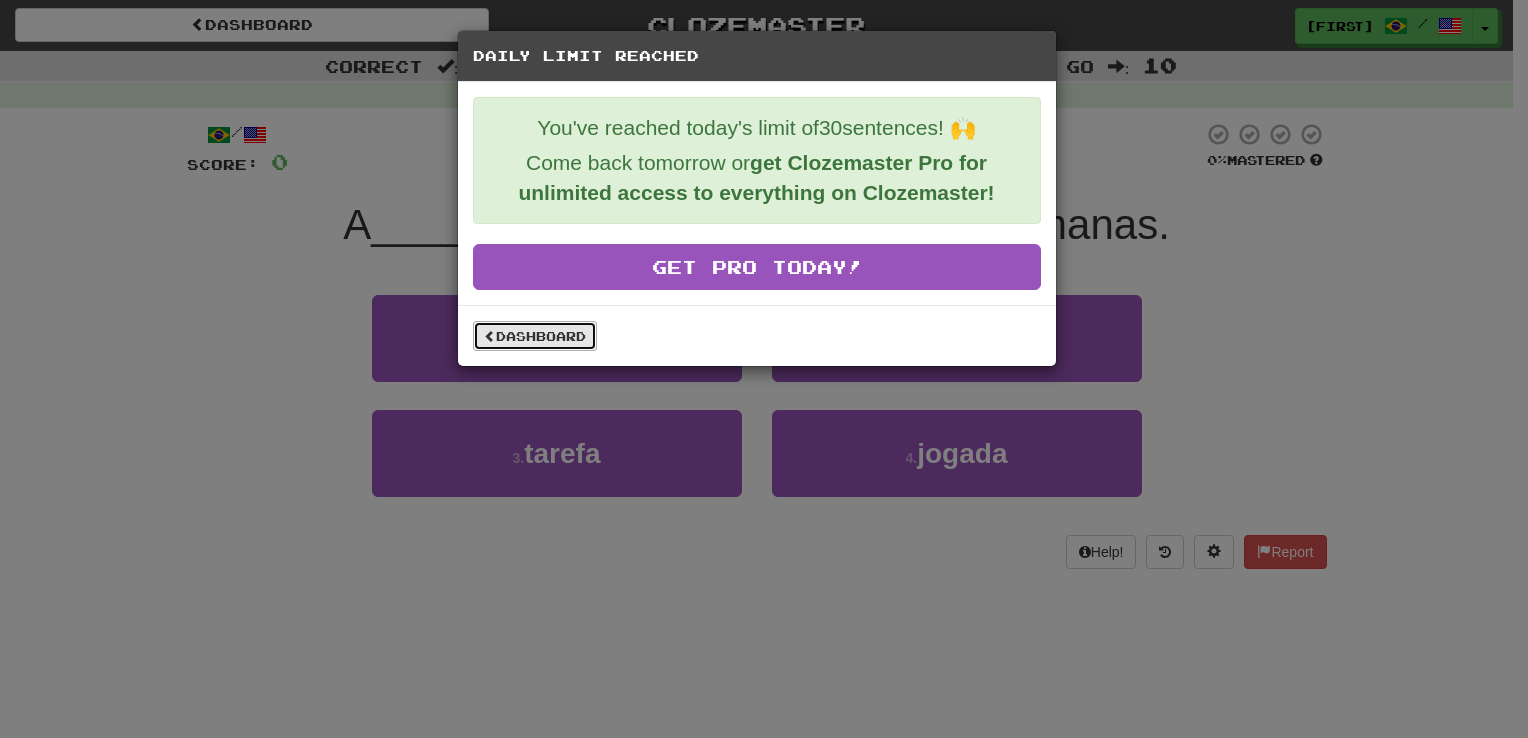 click on "Dashboard" at bounding box center [535, 336] 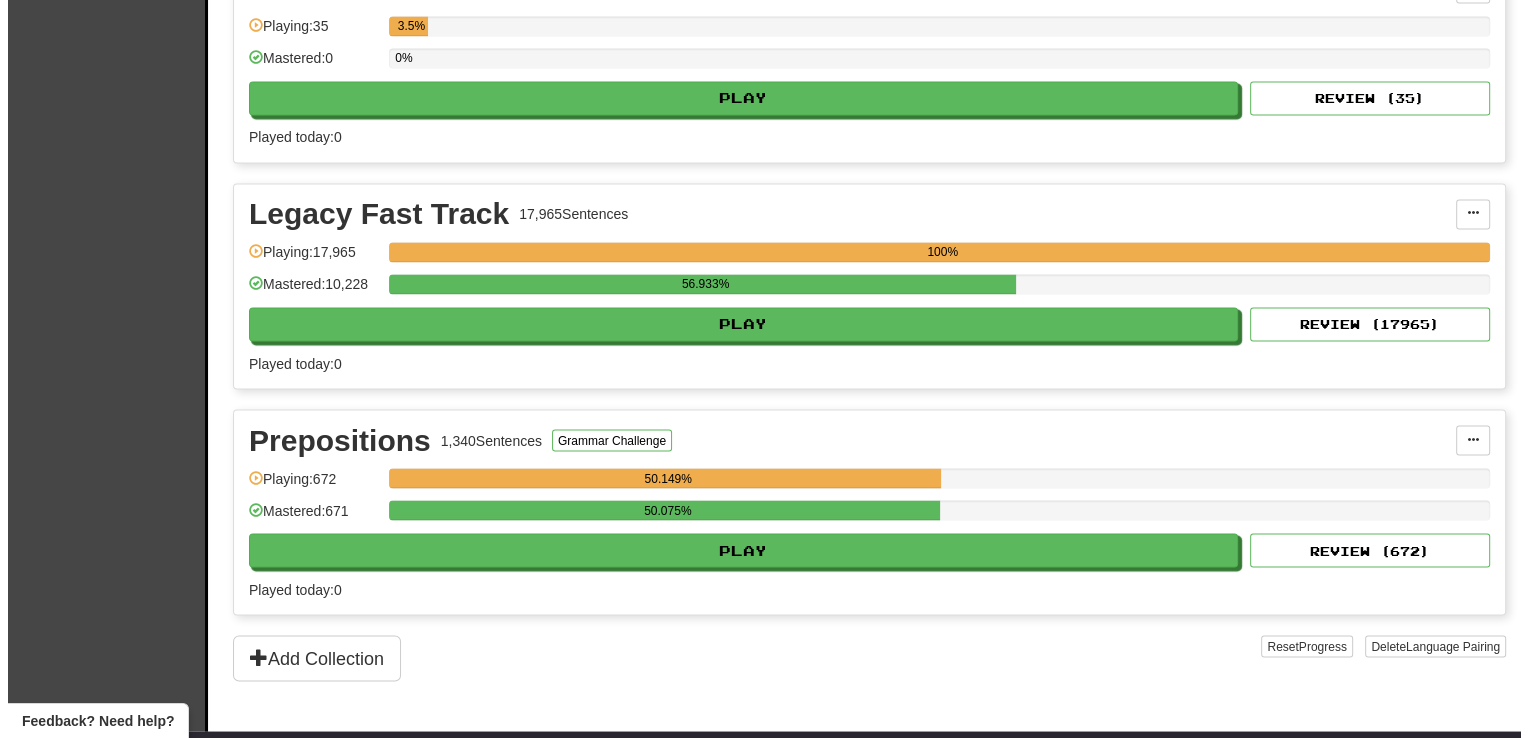 scroll, scrollTop: 3440, scrollLeft: 0, axis: vertical 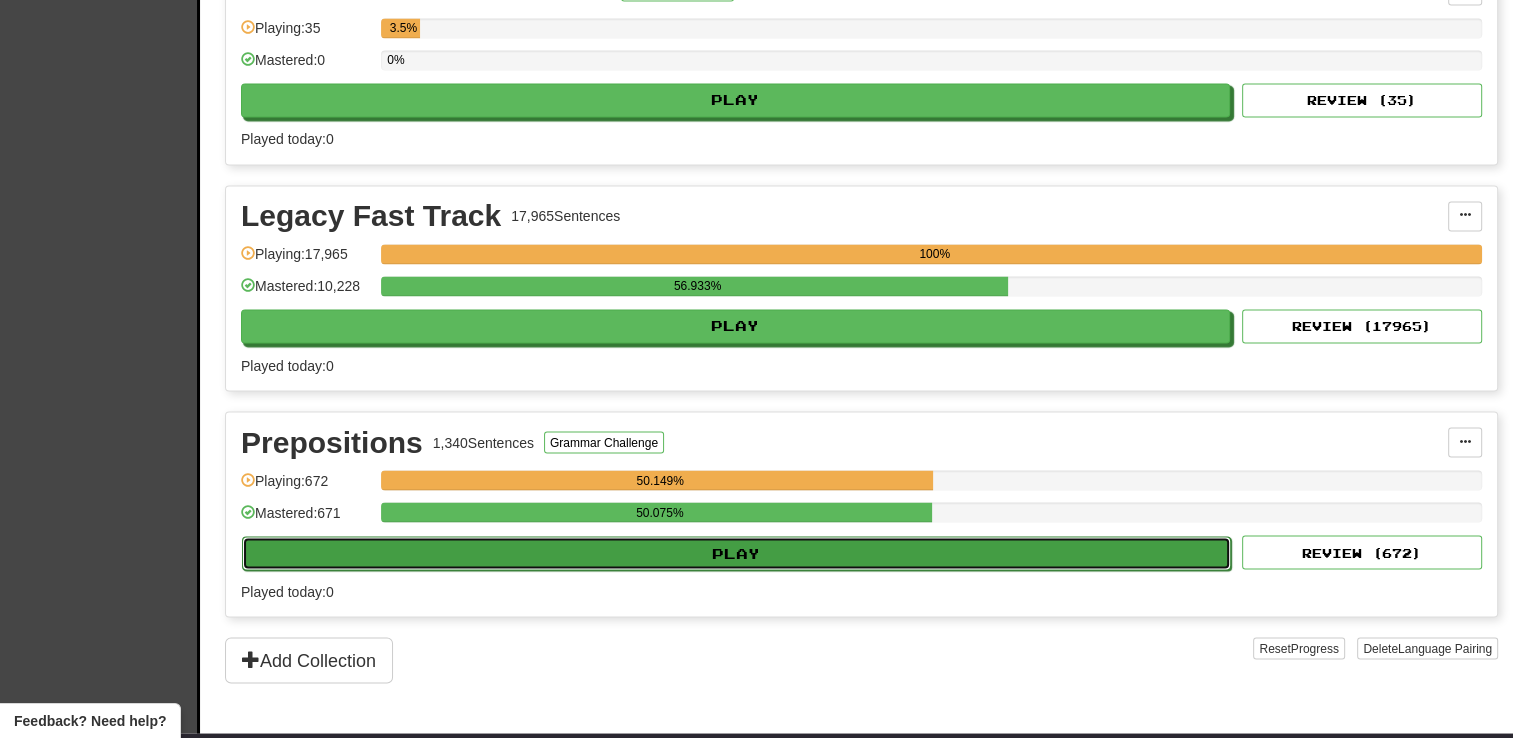 click on "Play" at bounding box center (736, 553) 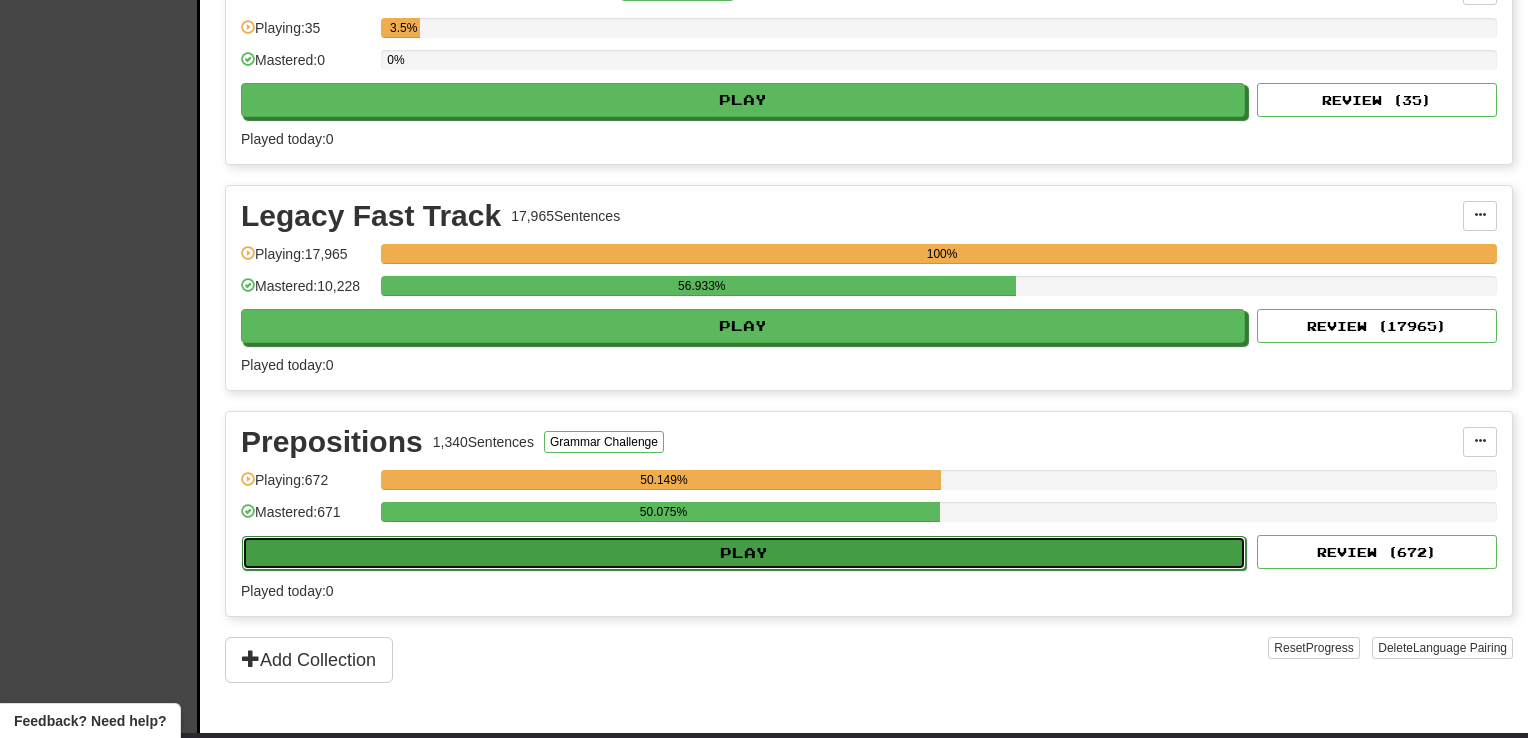 select on "**" 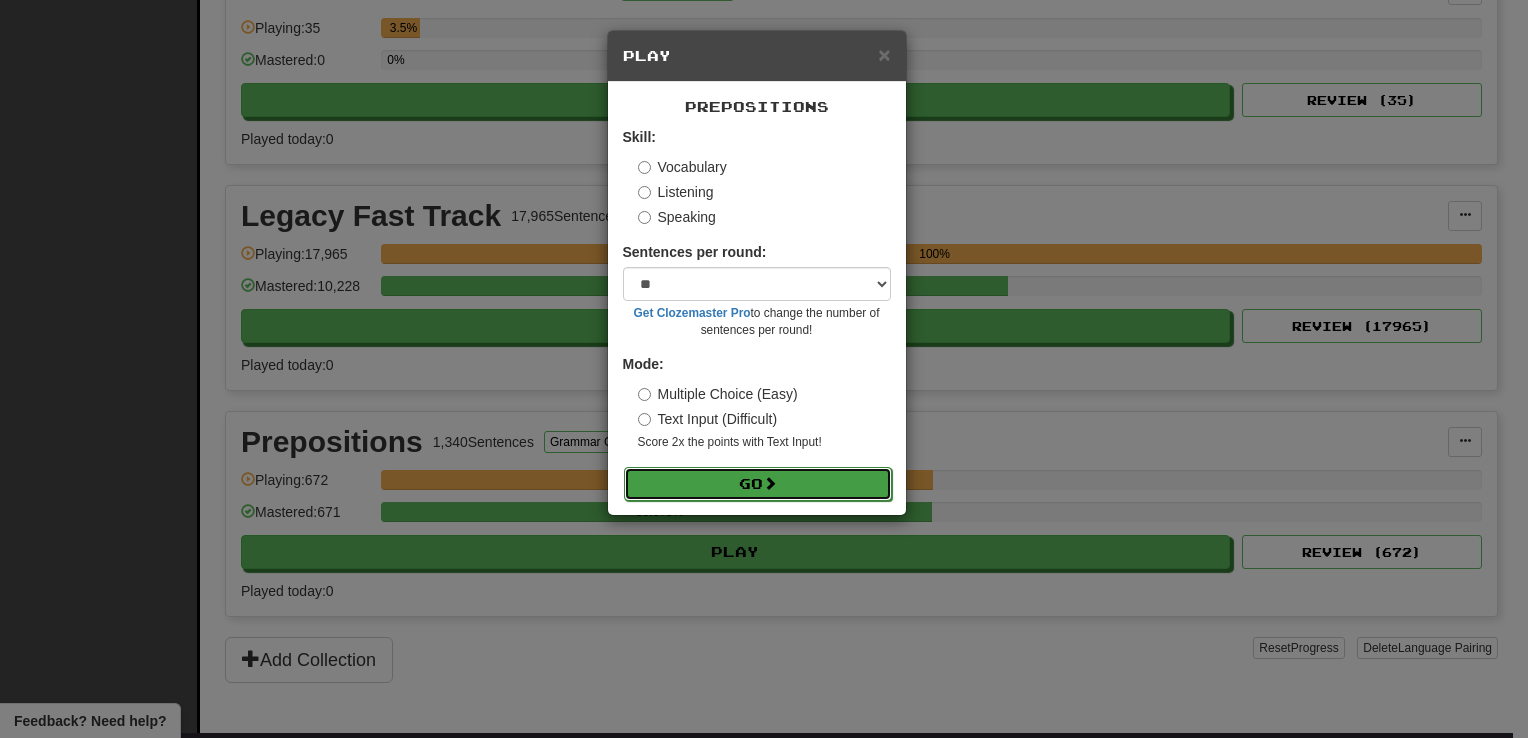 click on "Go" at bounding box center [758, 484] 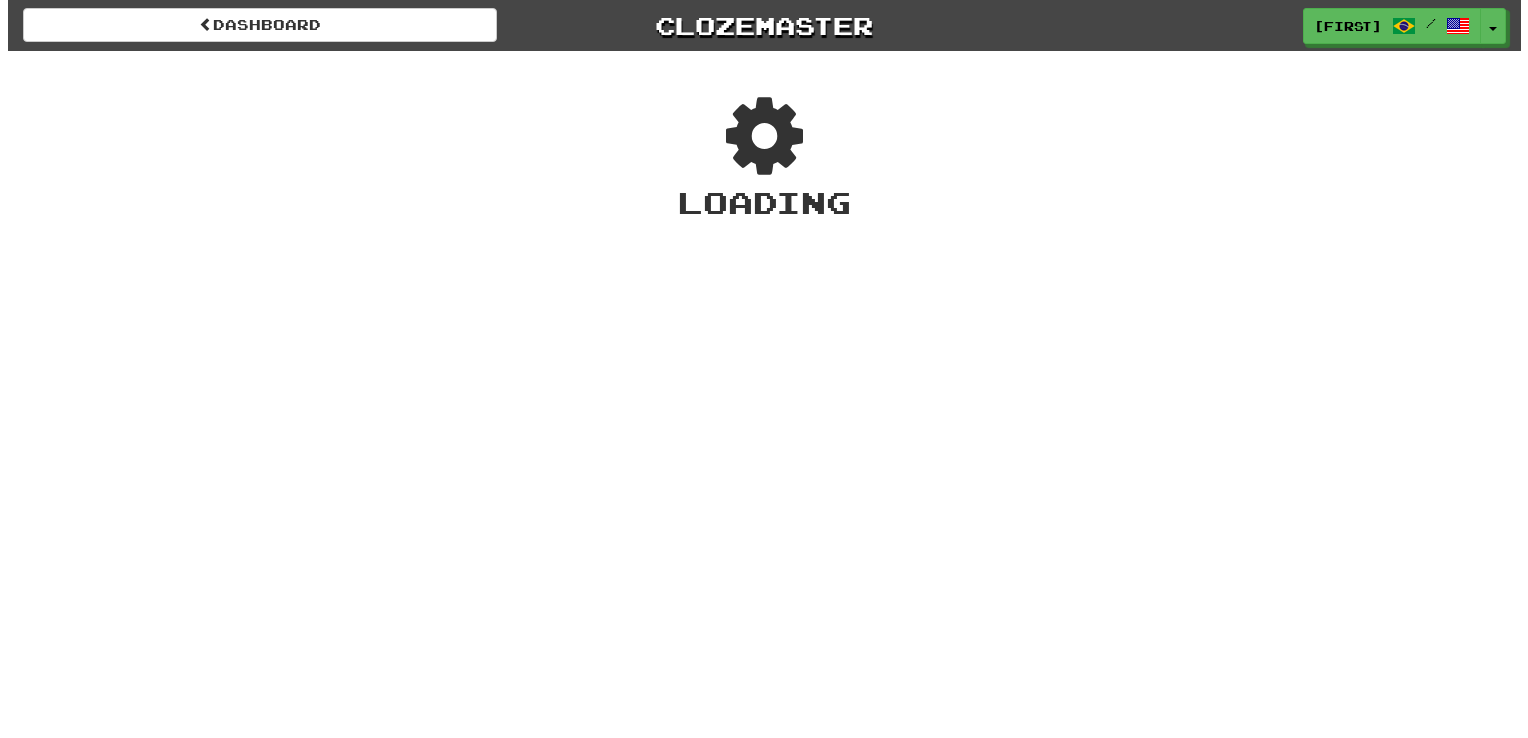scroll, scrollTop: 0, scrollLeft: 0, axis: both 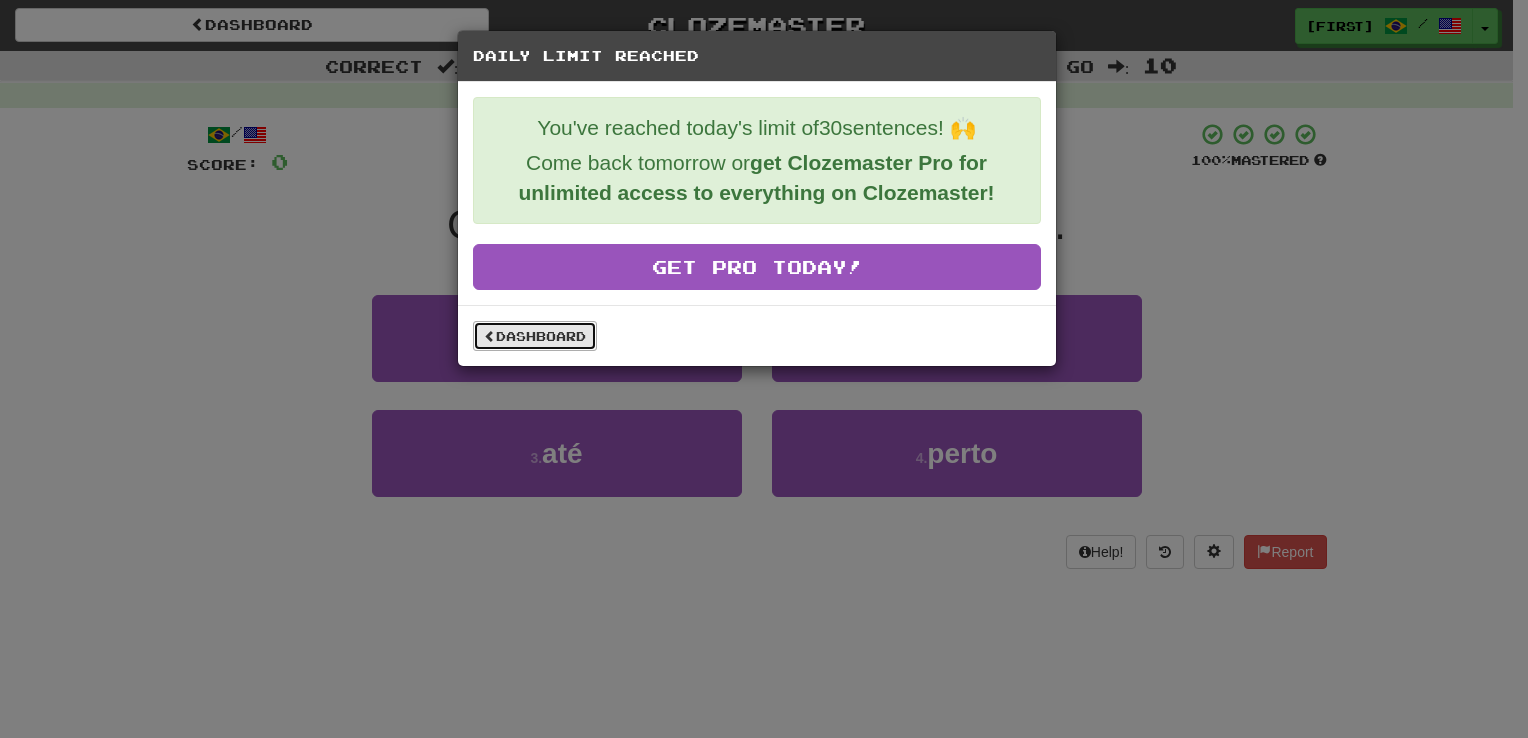 click on "Dashboard" at bounding box center [535, 336] 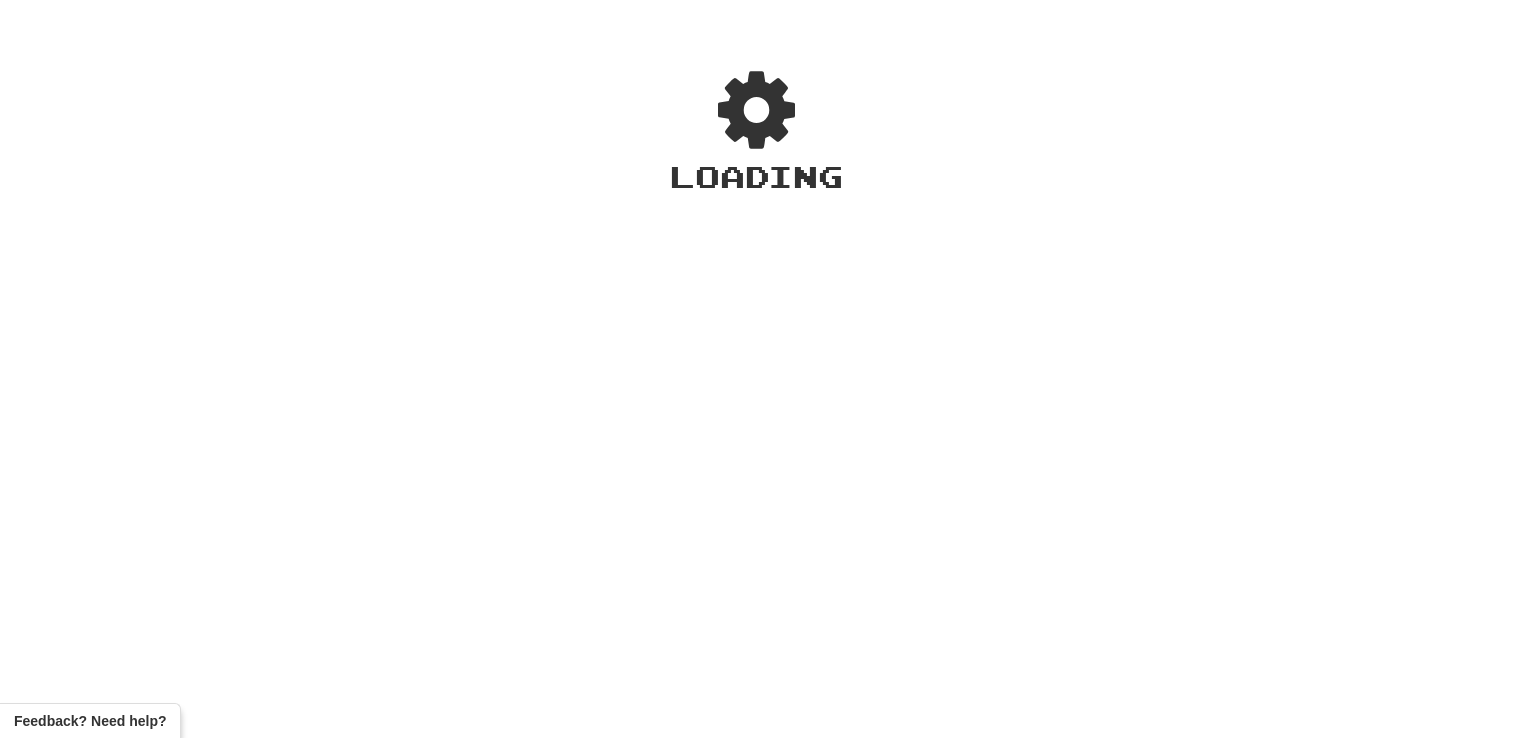 scroll, scrollTop: 0, scrollLeft: 0, axis: both 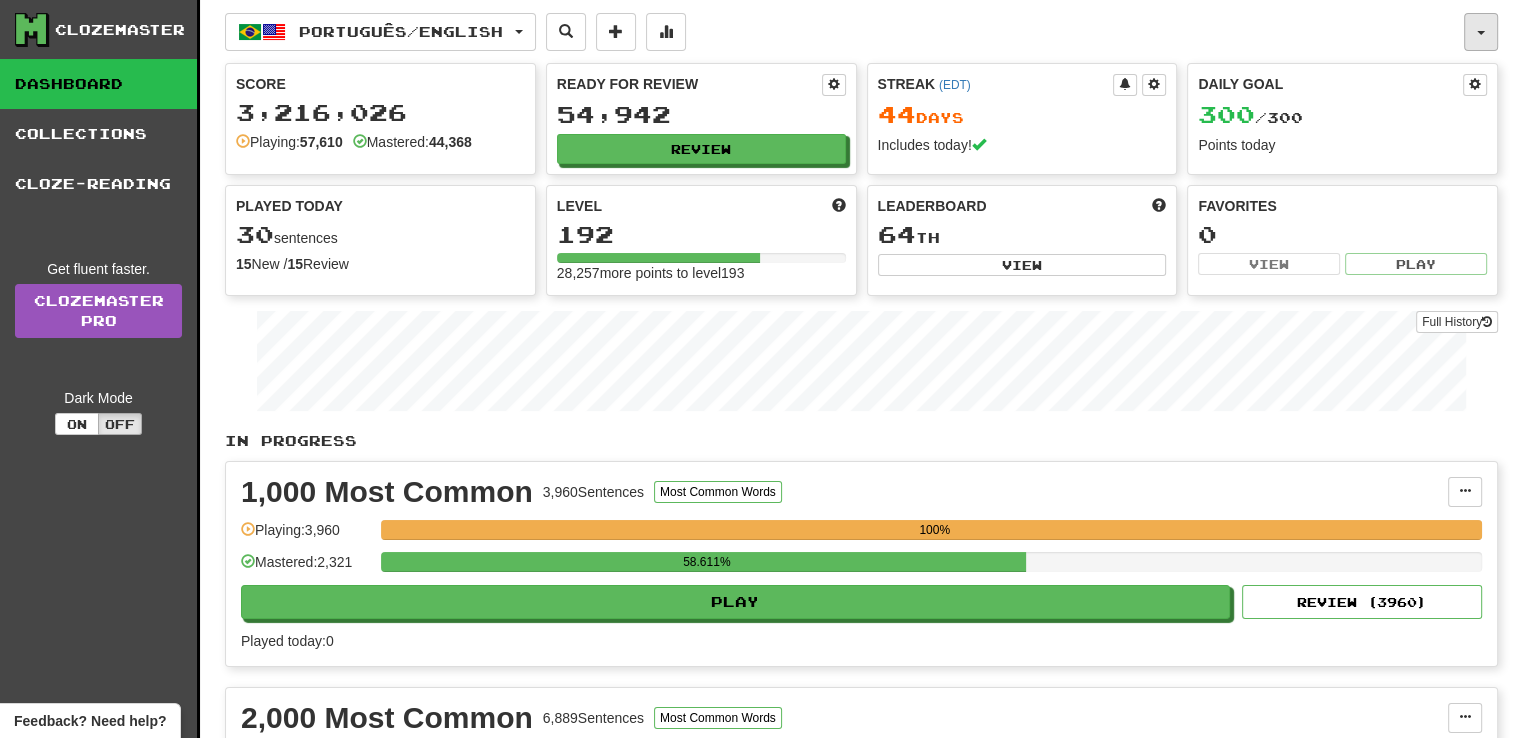 click at bounding box center (1481, 32) 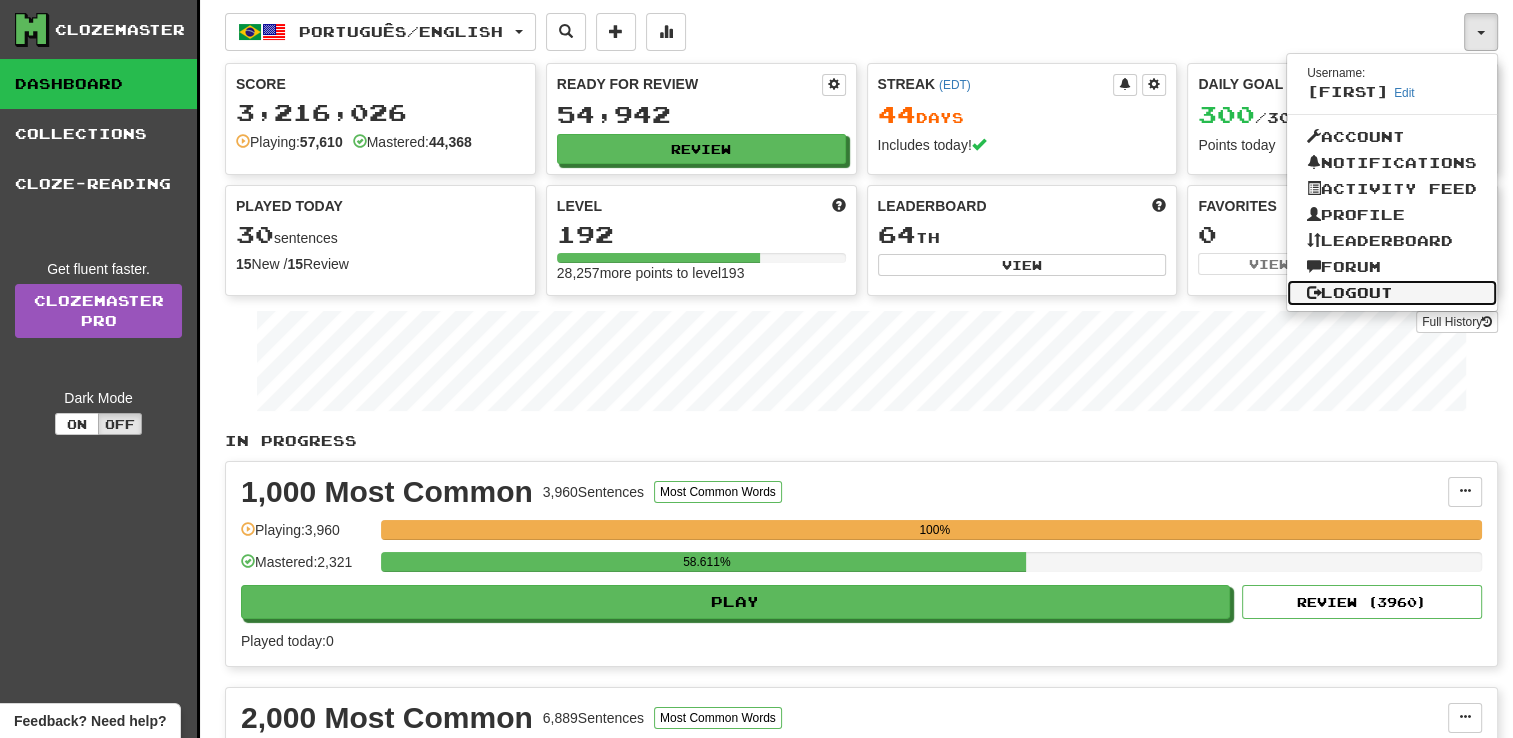 click on "Logout" at bounding box center [1392, 293] 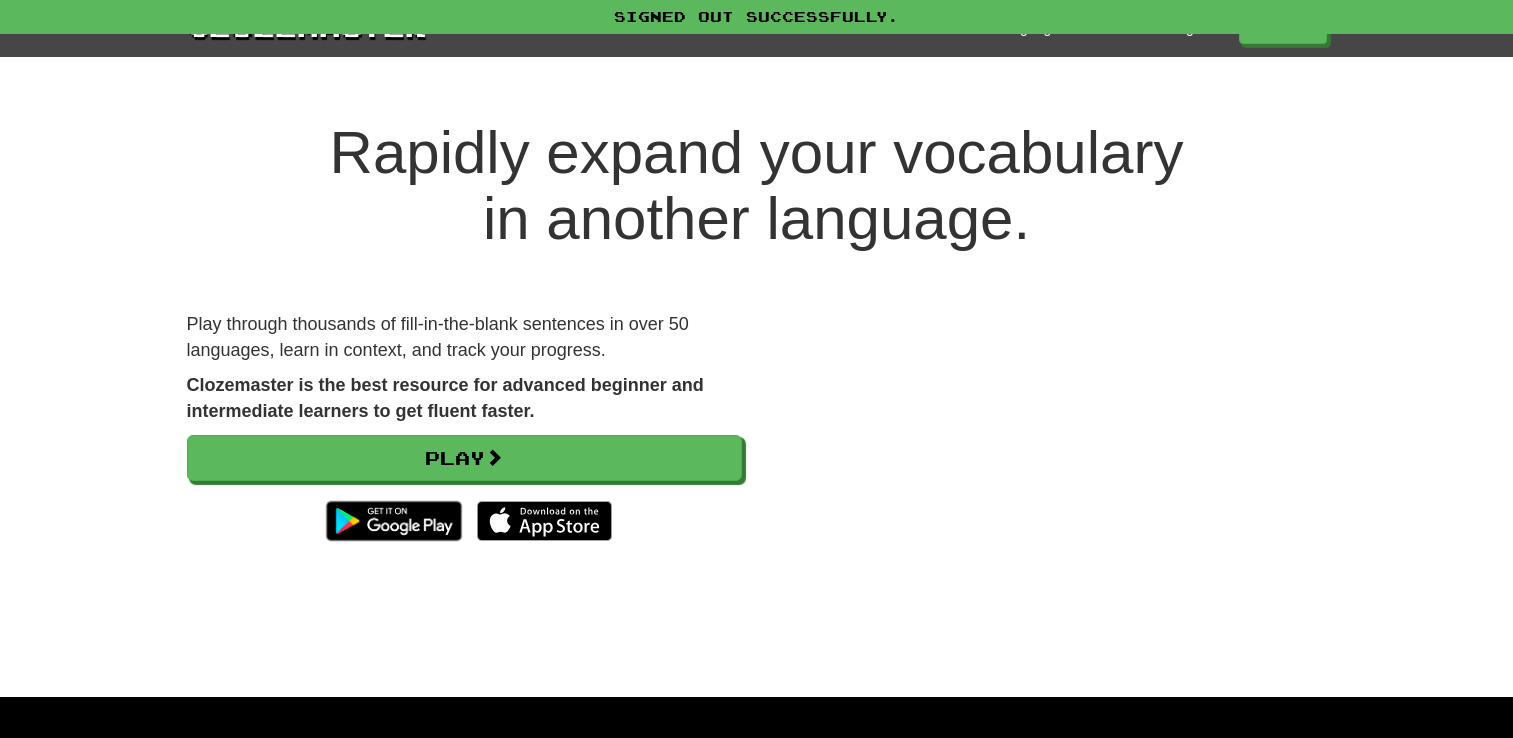 scroll, scrollTop: 0, scrollLeft: 0, axis: both 